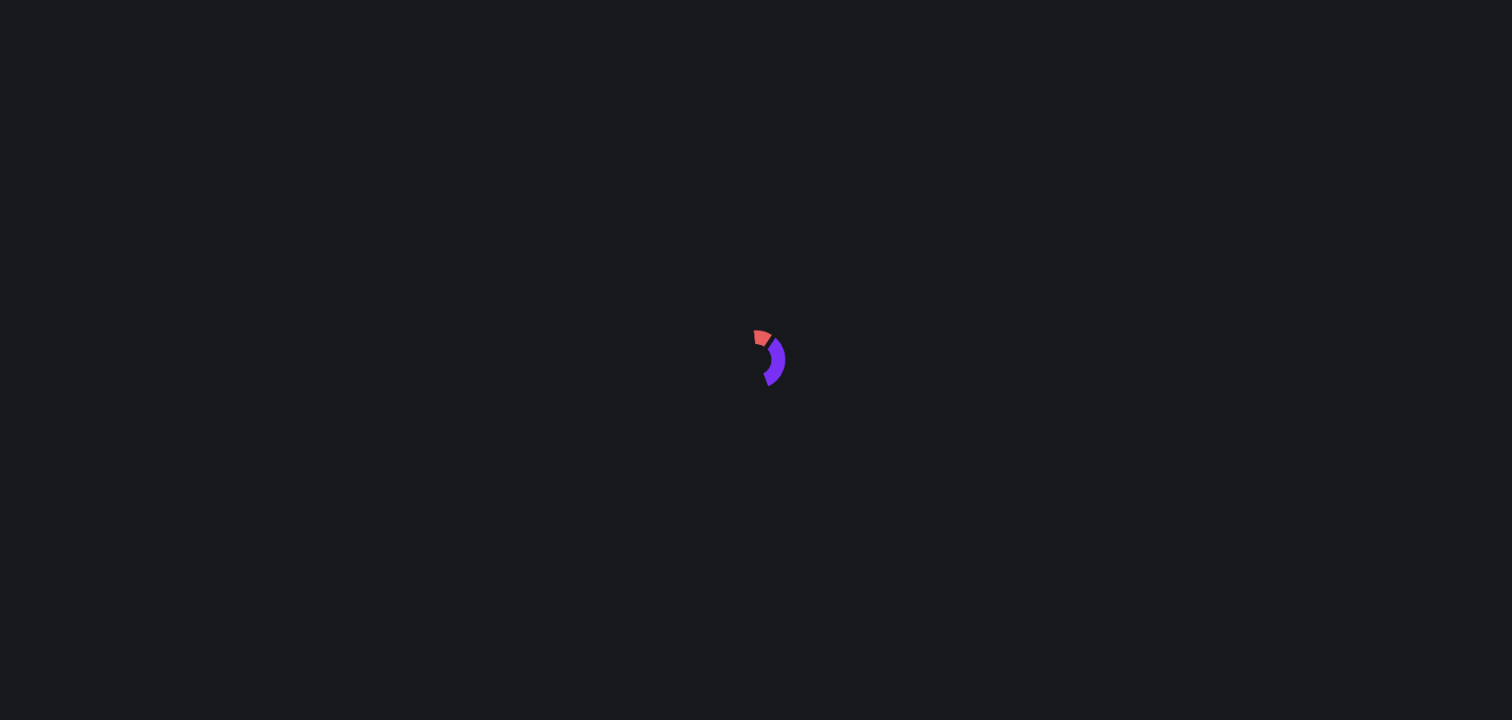 scroll, scrollTop: 0, scrollLeft: 0, axis: both 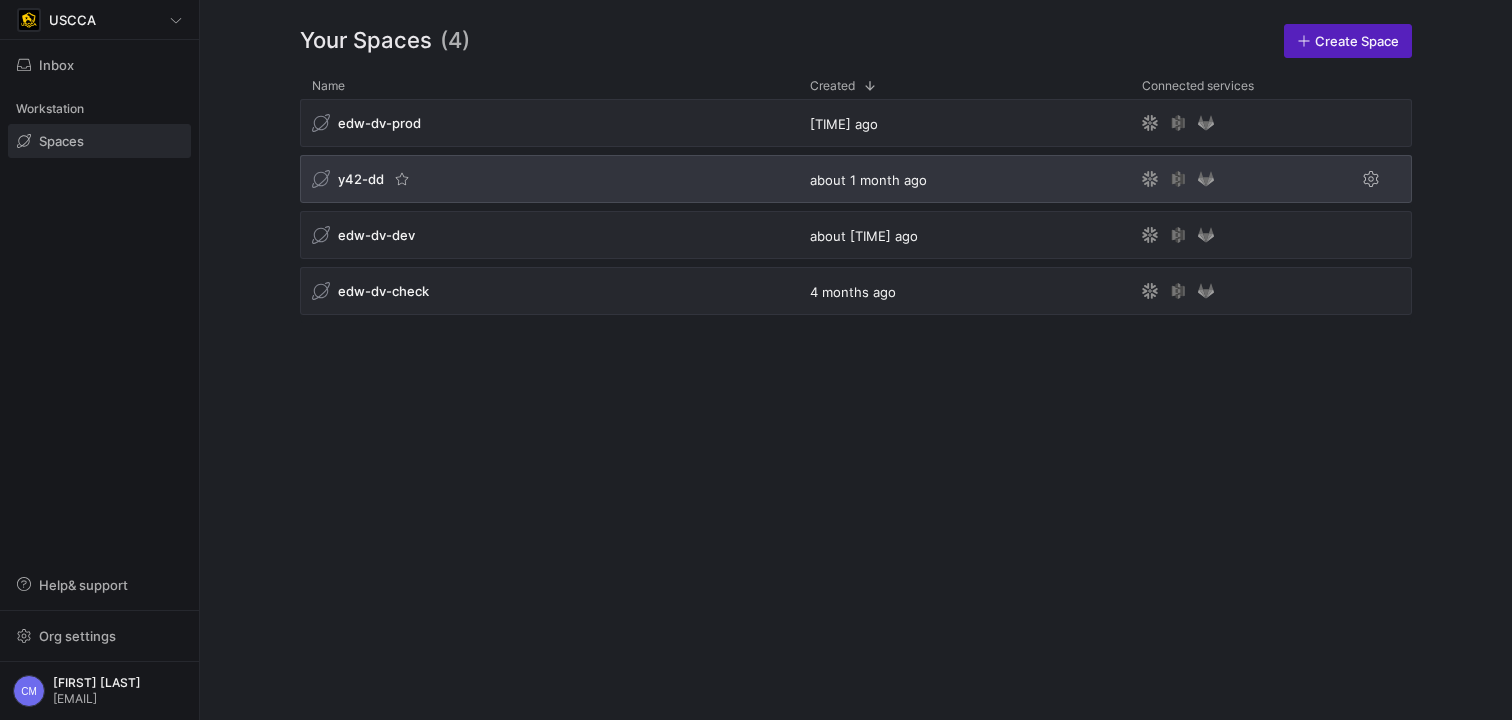 click on "y42-dd" 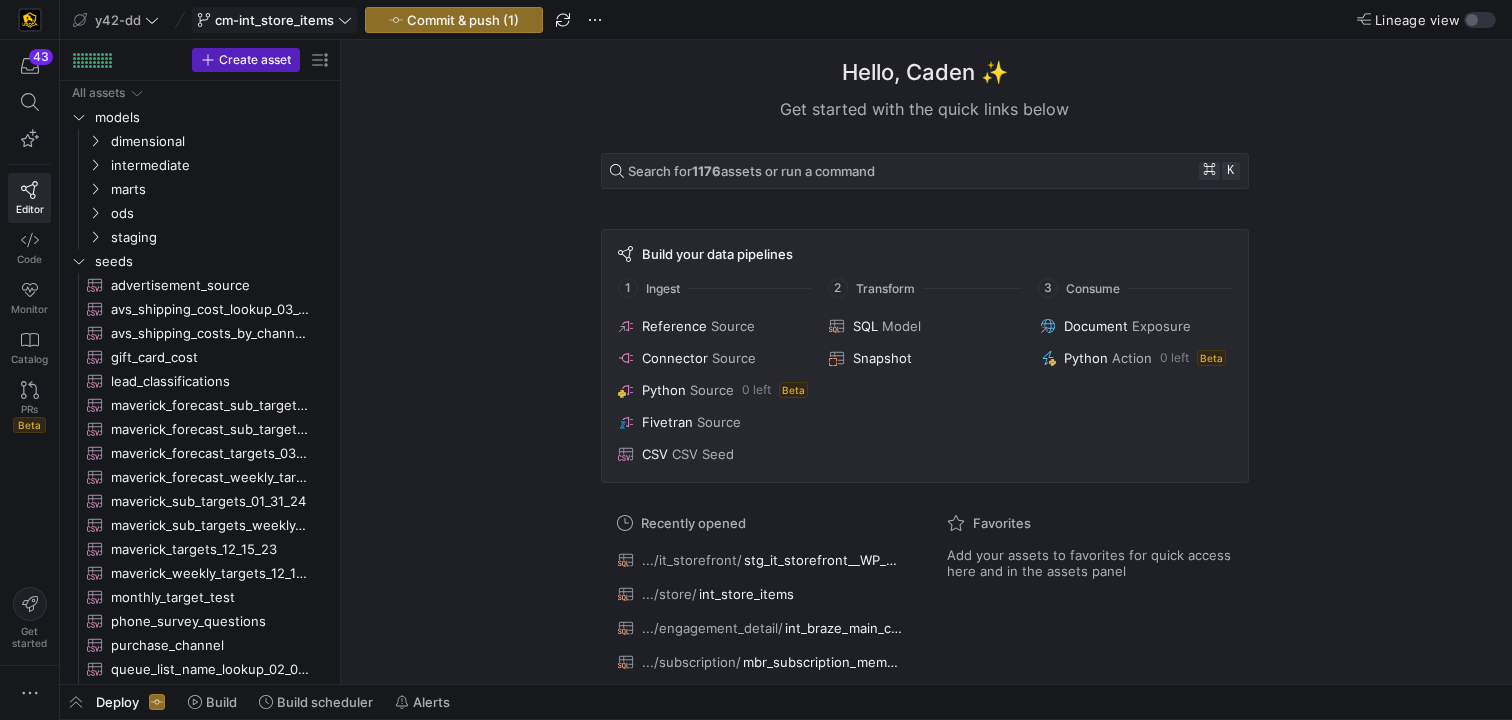 click on "cm-int_store_items" 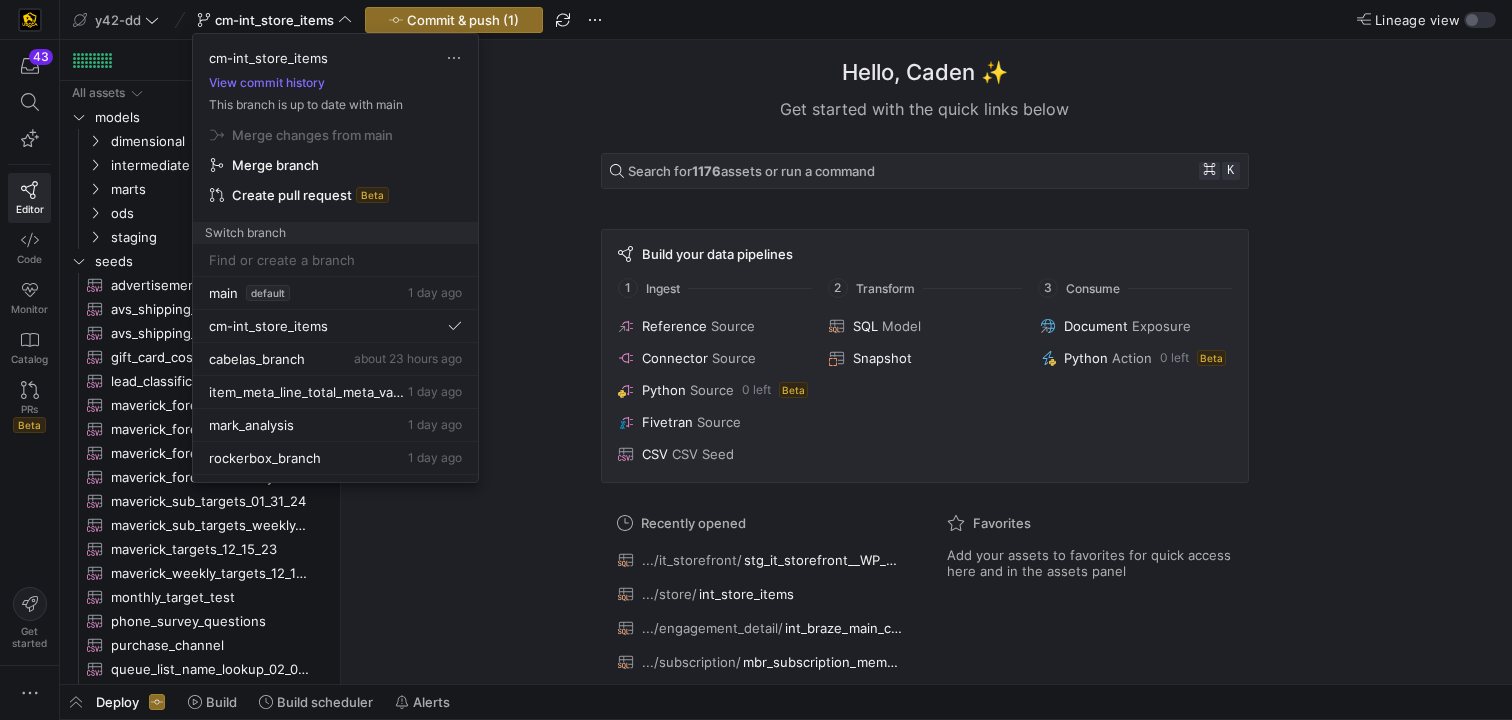 click at bounding box center (756, 360) 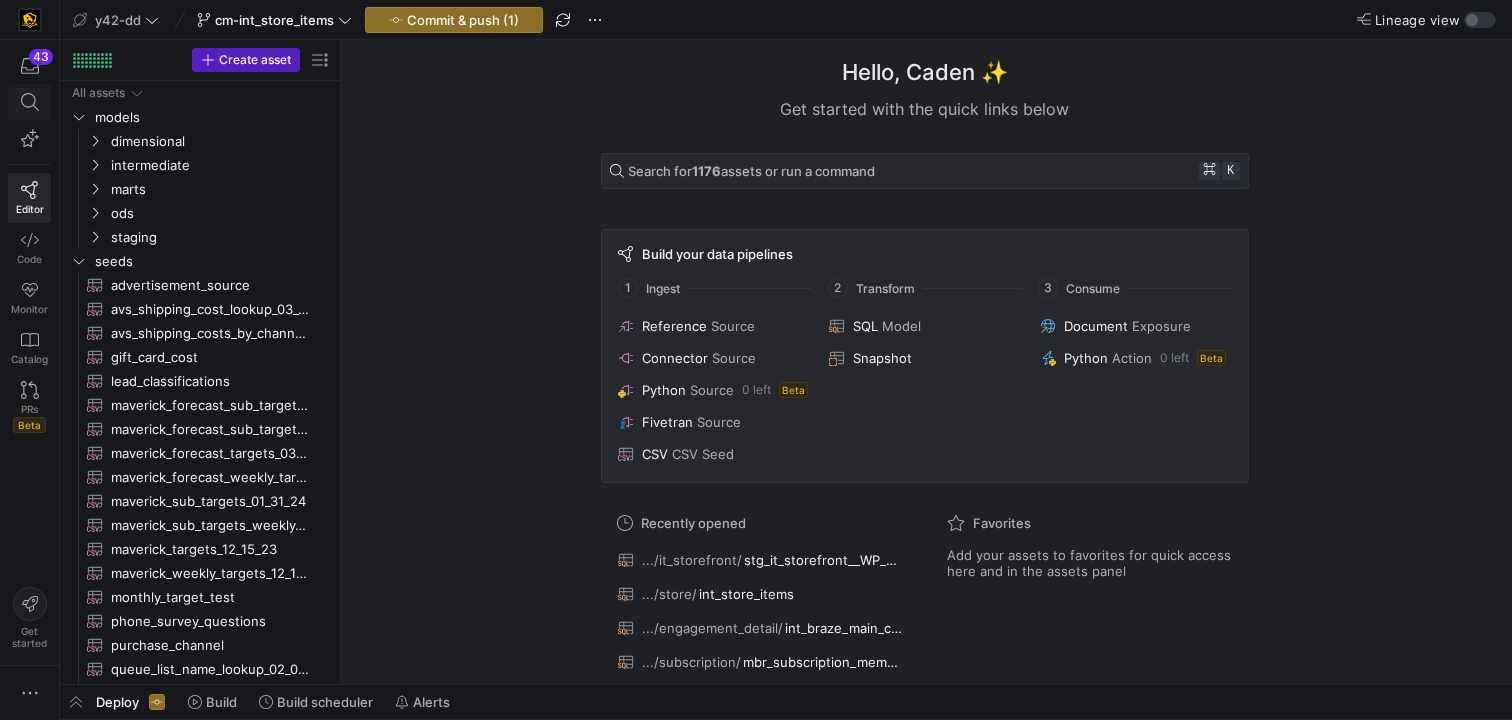 click 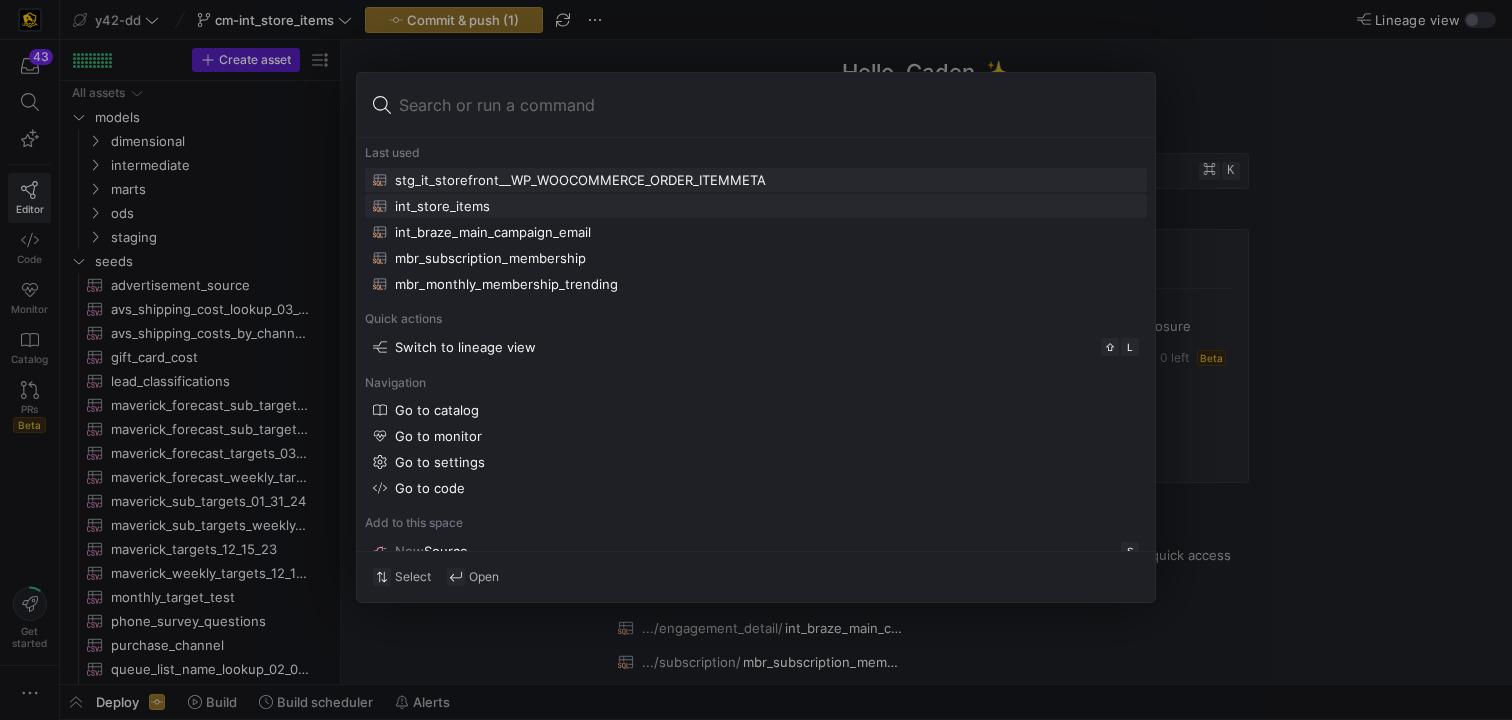 click on "int_store_items" at bounding box center [756, 206] 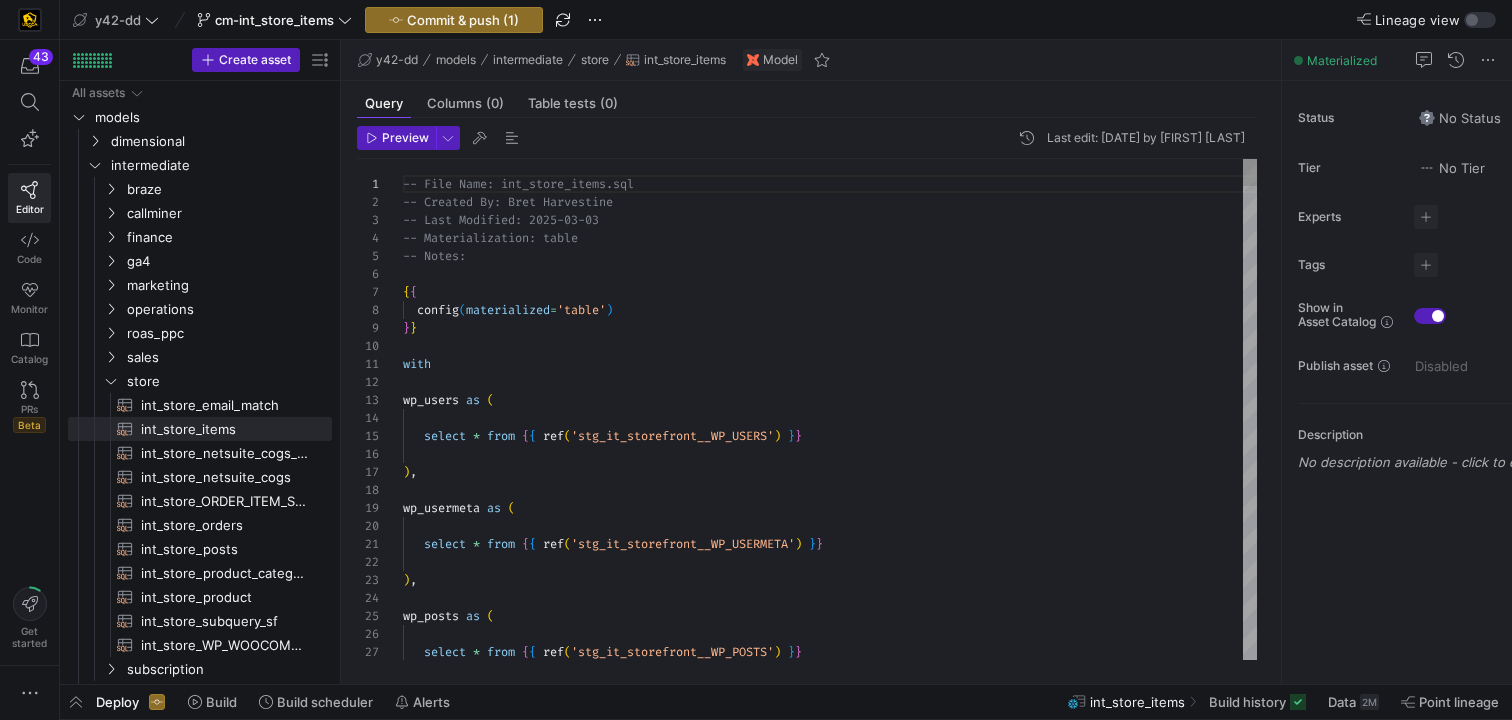 scroll, scrollTop: 180, scrollLeft: 0, axis: vertical 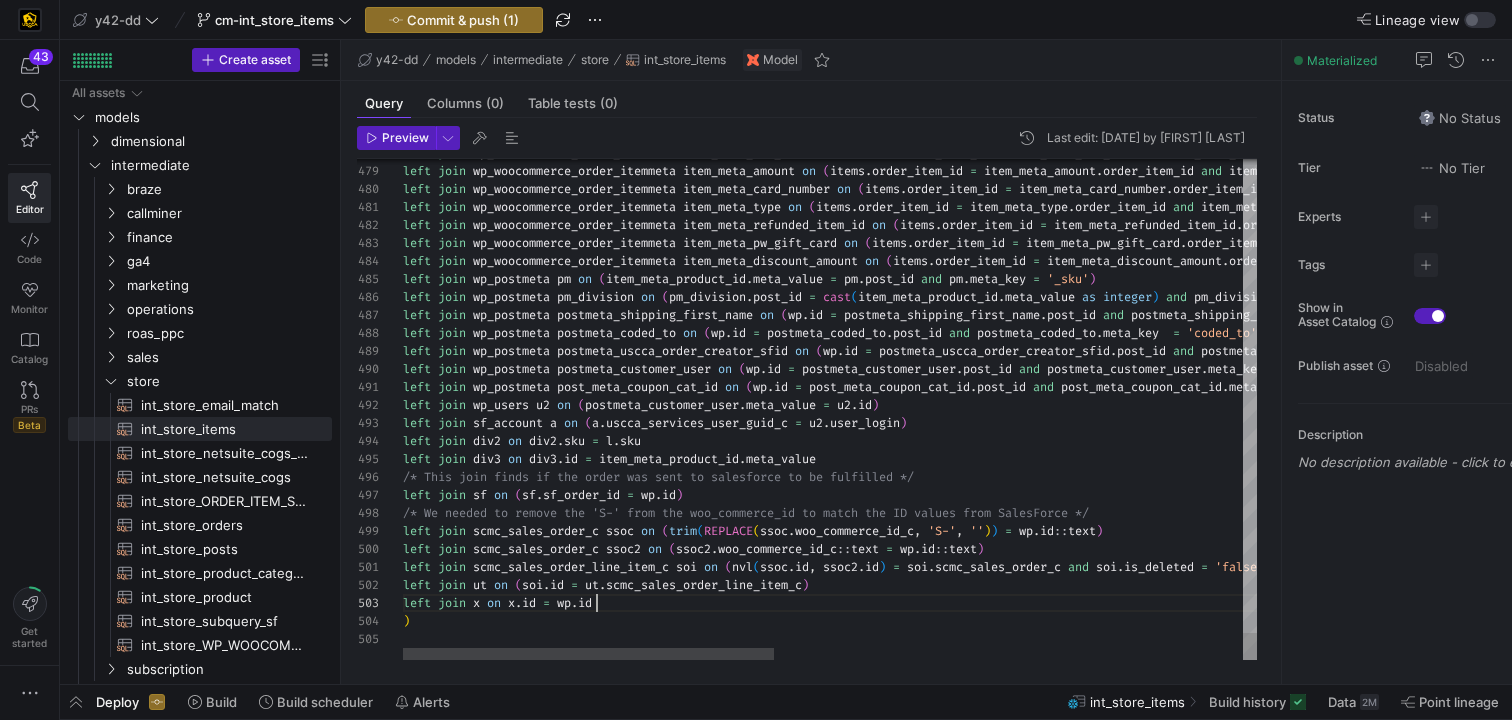 click on "left   join   wp_woocommerce_order_itemmeta   item_meta_fee_amount   on   ( items . order_item_id   =   item_meta_fee_amount . order_item_id   and   item_meta_fee_amount . meta_key   =   '_fee_amount'   and   items . order_item_type   =   'fee' ) left   join   wp_woocommerce_order_itemmeta   item_meta_amount   on   ( items . order_item_id   =   item_meta_amount . order_item_id   and   item_meta_amount . meta_key   =   'amount'   and   items . order_item_type   =   'pw_gift_card' ) left   join   wp_woocommerce_order_itemmeta   item_meta_card_number   on   ( items . order_item_id   =   item_meta_card_number . order_item_id   and   item_meta_card_number . meta_key   =   'card_number'   and   items . order_item_type   =   'pw_gift_card' ) left   join   wp_woocommerce_order_itemmeta   item_meta_type   on   ( items . order_item_id   =   item_meta_type . order_item_id   and   item_meta_type . meta_key   =   'Type'   and   items . order_item_type   =   )" at bounding box center [1367, -3899] 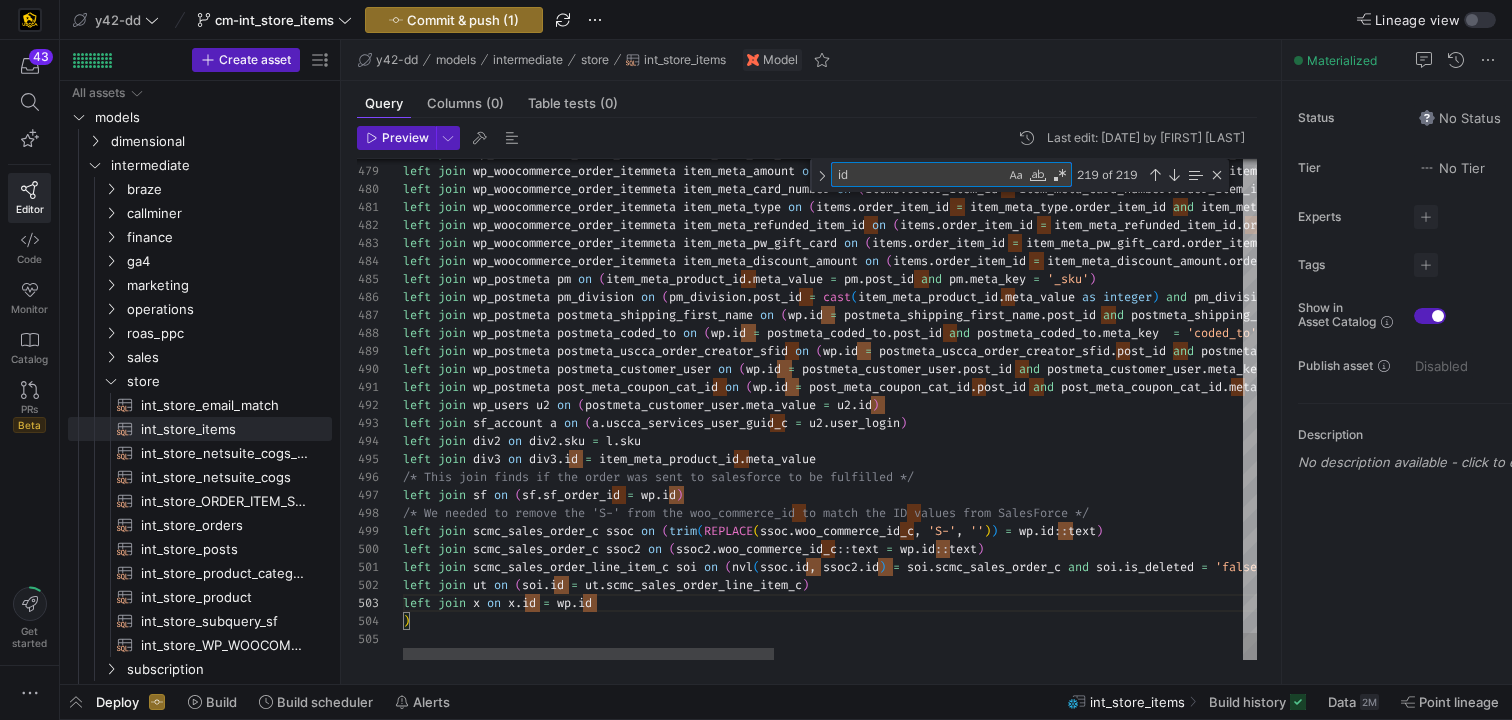 type on "-- File Name: int_store_items.sql
-- Created By: [FIRST] [LAST]
-- Last Modified: [DATE]
-- Materialization: table
-- Notes:
{
config(materialized='table')
}" 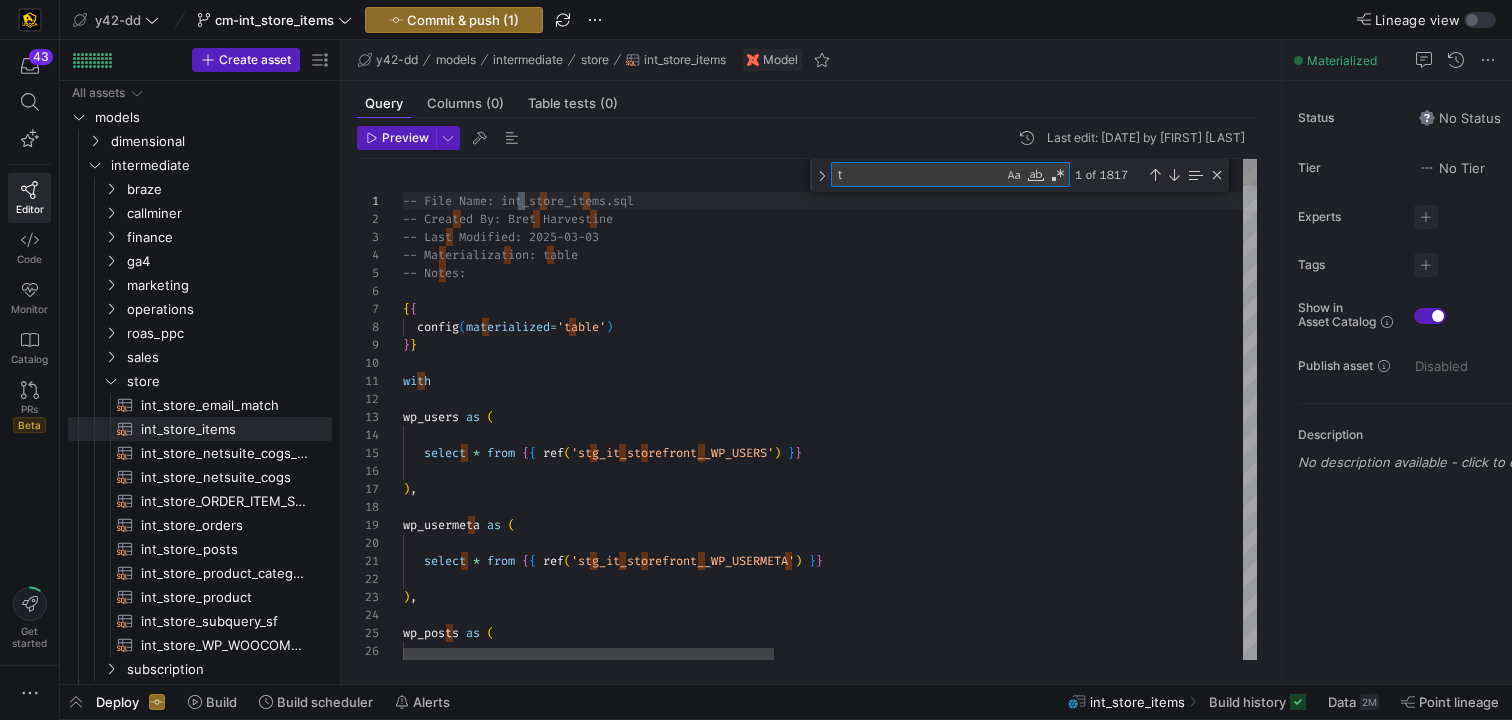 type on "scmc_inventory_transaction_perpetual_record_c as (
select * from {{ ref('stg_salesforce__SCMC_INVENTORY_TRANSACTION_PERPETUAL_RECORD_C') }}
),
scmc_inventory_transaction_financial_records_c as (
select * from {{ ref('stg_salesforce__SCMC_INVENTORY_TRANSACTION_FINANCIAL_RECORDS_C') }}
),
scmc_item_c as (
select * from {{ ref('stg_salesforce__SCMC_ITEM_C') }}" 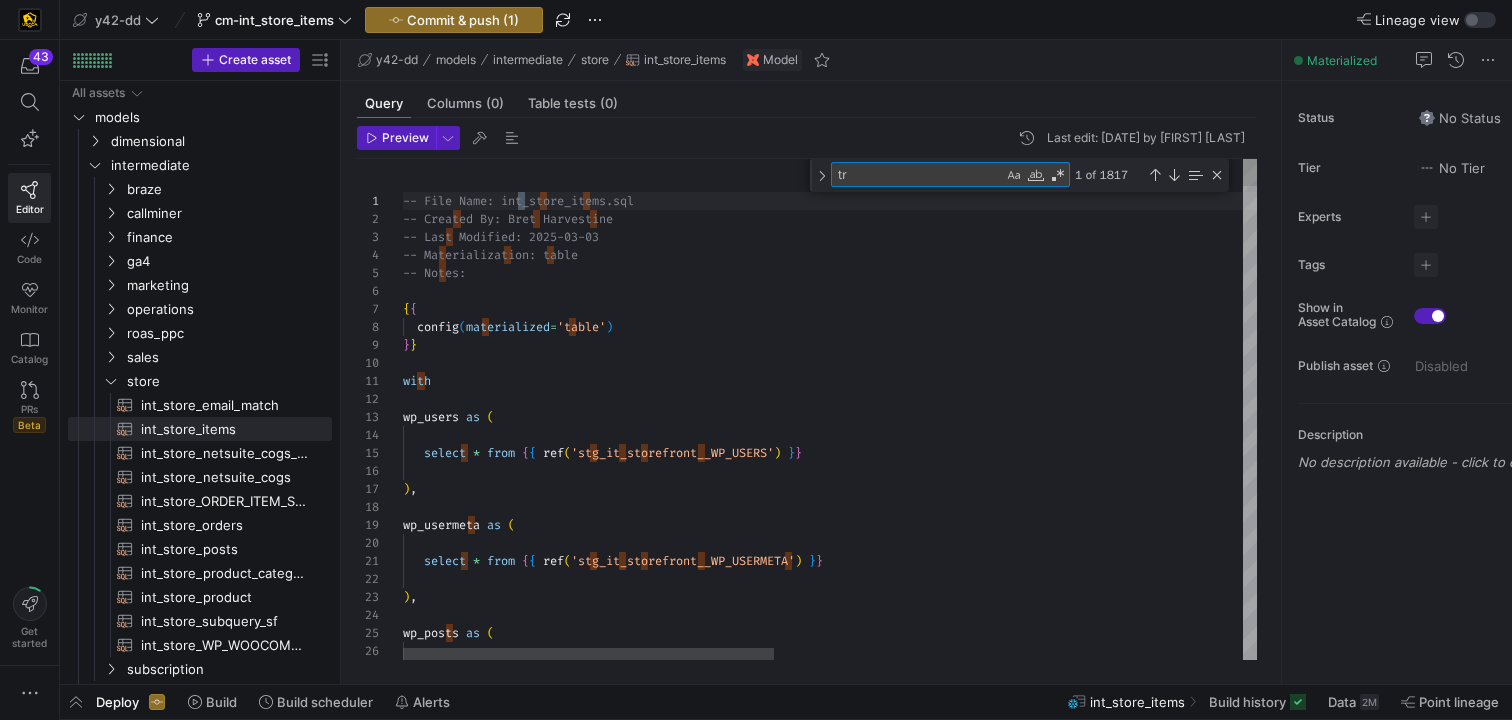 type on "left join scmc_sales_order_line_item_c soi on (nvl(ssoc.id, ssoc2.id) = soi.scmc_sales_order_c and soi.is_deleted = 'false' and soi.sku_scm_c = l.sku and TRY_TO_NUMBER(item_meta_line_total.meta_value) = soi.scmc_price_c)
left join ut on (soi.id = ut.scmc_sales_order_line_item_c)
left join x on x.id = wp.id
)" 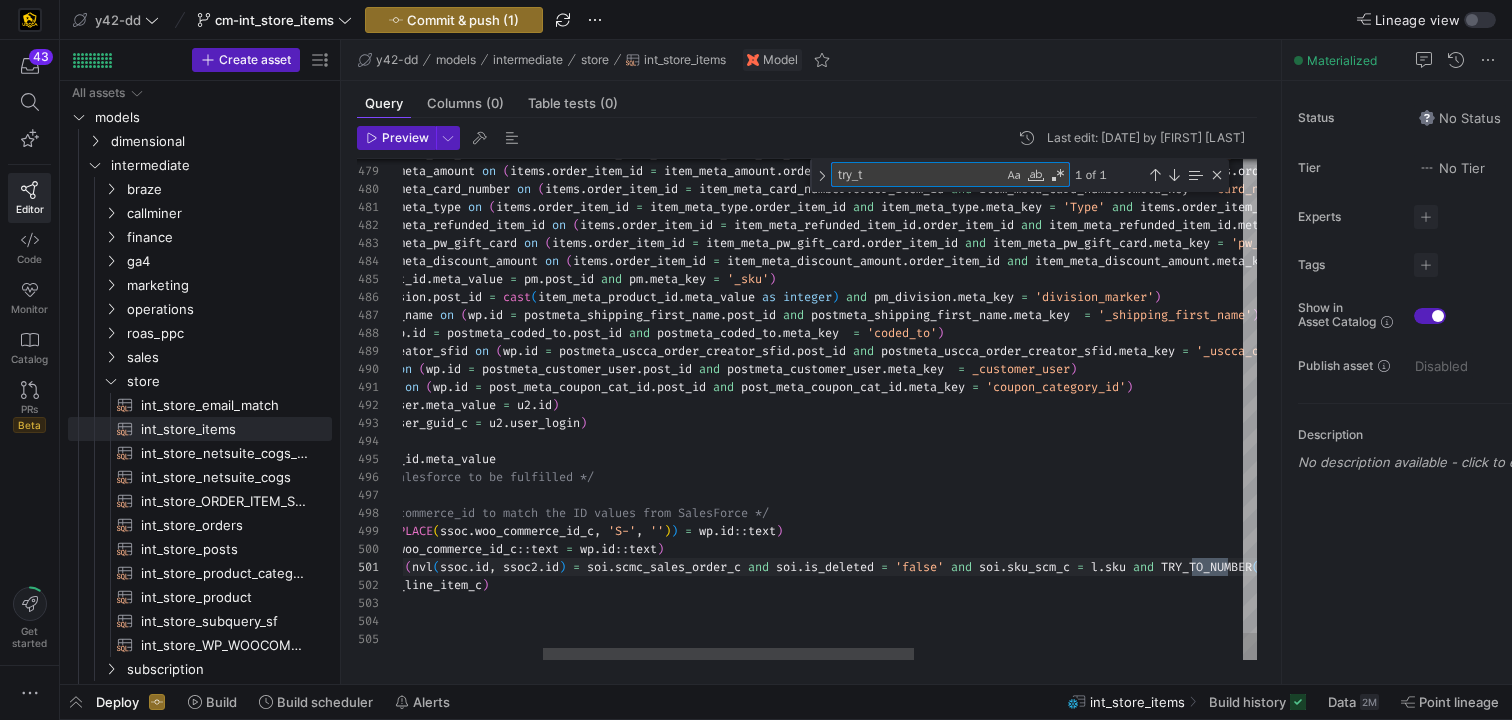scroll, scrollTop: 72, scrollLeft: 1152, axis: both 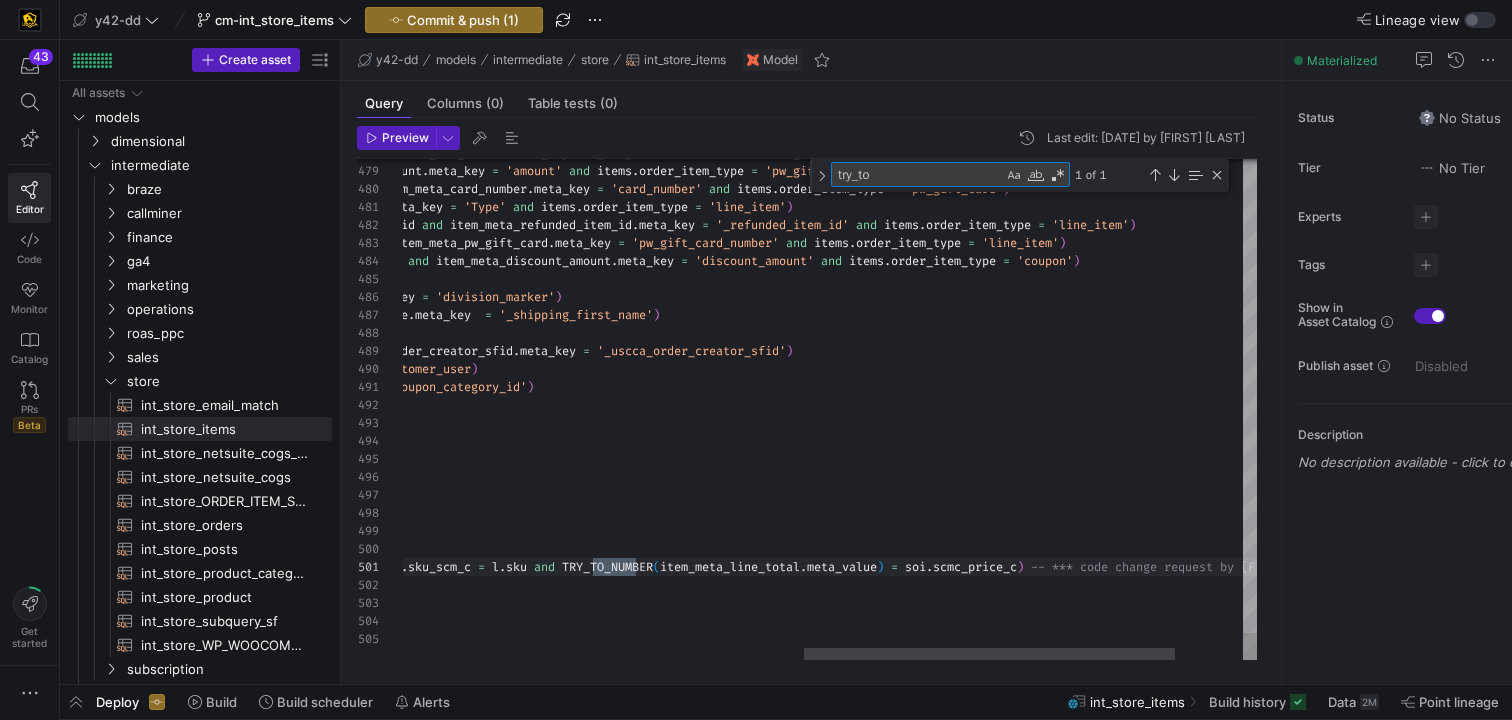 type on "try_to" 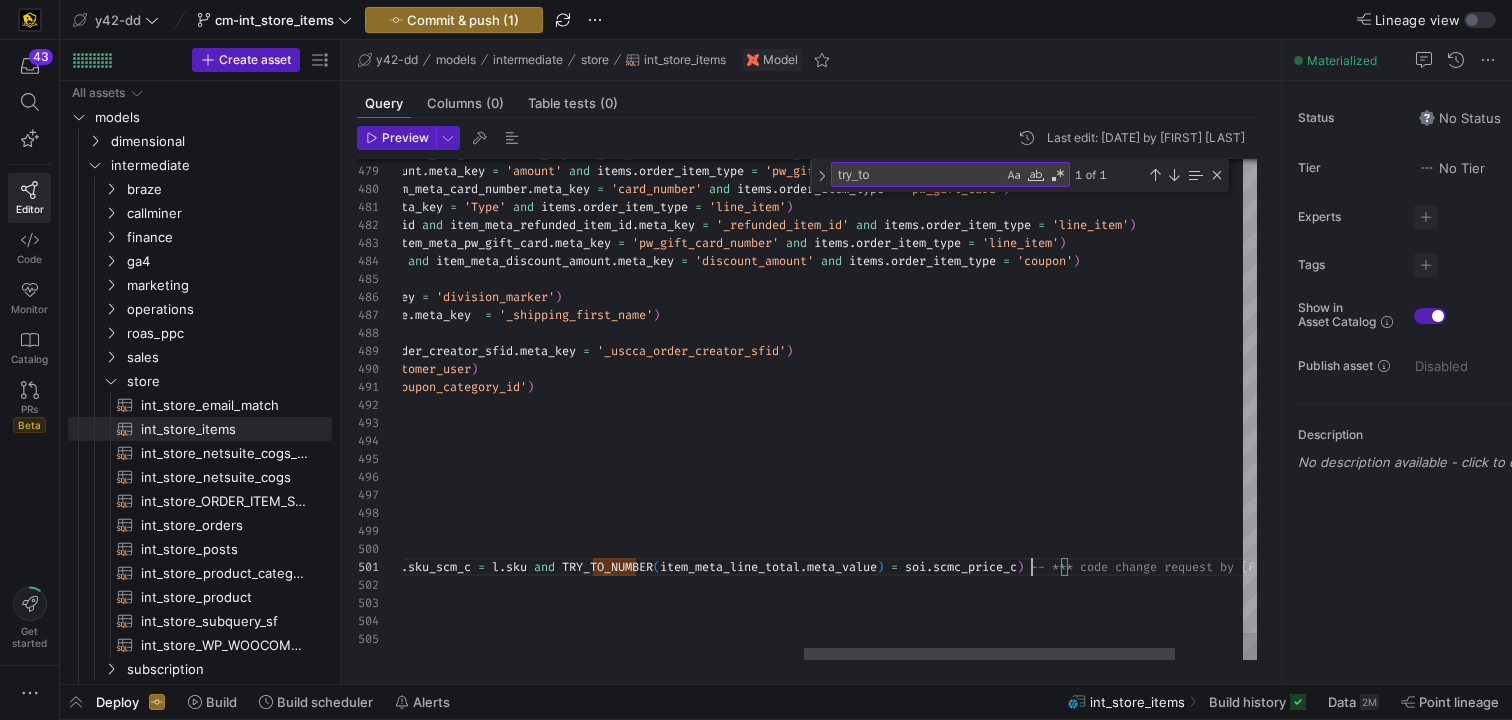 click on "left   join   wp_woocommerce_order_itemmeta   item_meta_fee_amount   on   ( items . order_item_id   =   item_meta_fee_amount . order_item_id   and   item_meta_fee_amount . meta_key   =   '_fee_amount'   and   items . order_item_type   =   'fee' ) left   join   wp_woocommerce_order_itemmeta   item_meta_amount   on   ( items . order_item_id   =   item_meta_amount . order_item_id   and   item_meta_amount . meta_key   =   'amount'   and   items . order_item_type   =   'pw_gift_card' ) left   join   wp_woocommerce_order_itemmeta   item_meta_card_number   on   ( items . order_item_id   =   item_meta_card_number . order_item_id   and   item_meta_card_number . meta_key   =   'card_number'   and   items . order_item_type   =   'pw_gift_card' ) left   join   wp_woocommerce_order_itemmeta   item_meta_type   on   ( items . order_item_id   =   item_meta_type . order_item_id   and   item_meta_type . meta_key   =   'Type'   and   items . order_item_type   =   )" at bounding box center [448, -3908] 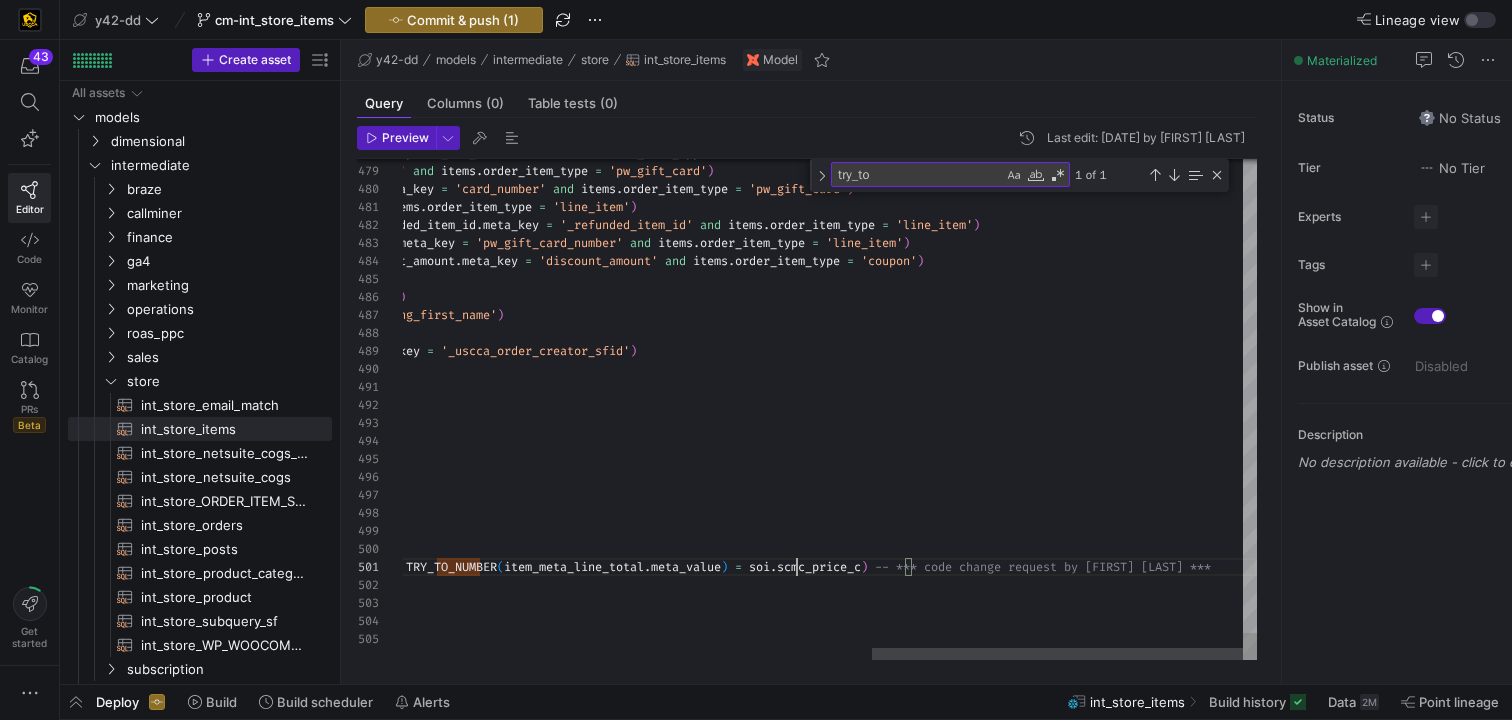 click on "left   join   wp_woocommerce_order_itemmeta   item_meta_fee_amount   on   ( items . order_item_id   =   item_meta_fee_amount . order_item_id   and   item_meta_fee_amount . meta_key   =   '_fee_amount'   and   items . order_item_type   =   'fee' ) left   join   wp_woocommerce_order_itemmeta   item_meta_amount   on   ( items . order_item_id   =   item_meta_amount . order_item_id   and   item_meta_amount . meta_key   =   'amount'   and   items . order_item_type   =   'pw_gift_card' ) left   join   wp_woocommerce_order_itemmeta   item_meta_card_number   on   ( items . order_item_id   =   item_meta_card_number . order_item_id   and   item_meta_card_number . meta_key   =   'card_number'   and   items . order_item_type   =   'pw_gift_card' ) left   join   wp_woocommerce_order_itemmeta   item_meta_type   on   ( items . order_item_id   =   item_meta_type . order_item_id   and   item_meta_type . meta_key   =   'Type'   and   items . order_item_type   =   )" at bounding box center (292, -3908) 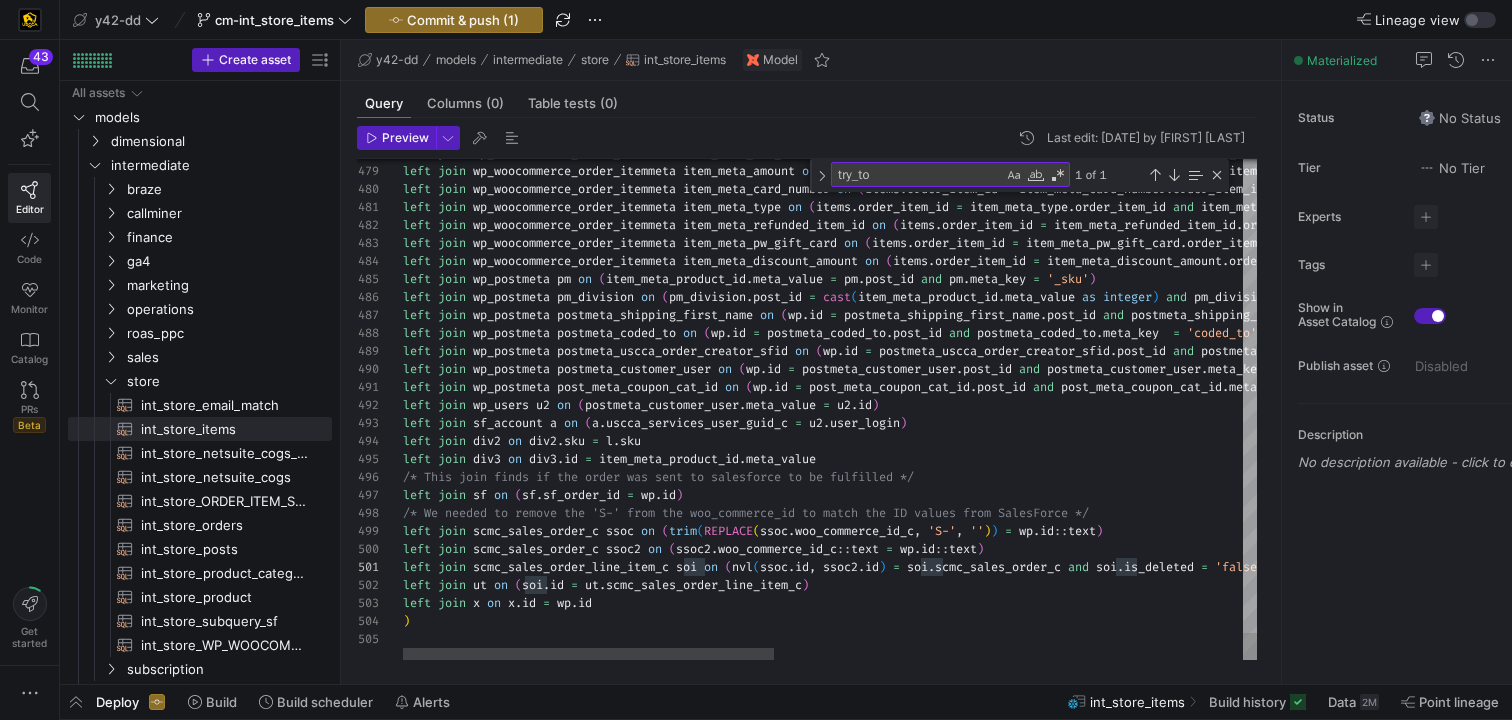 click on "left   join   wp_woocommerce_order_itemmeta   item_meta_fee_amount   on   ( items . order_item_id   =   item_meta_fee_amount . order_item_id   and   item_meta_fee_amount . meta_key   =   '_fee_amount'   and   items . order_item_type   =   'fee' ) left   join   wp_woocommerce_order_itemmeta   item_meta_amount   on   ( items . order_item_id   =   item_meta_amount . order_item_id   and   item_meta_amount . meta_key   =   'amount'   and   items . order_item_type   =   'pw_gift_card' ) left   join   wp_woocommerce_order_itemmeta   item_meta_card_number   on   ( items . order_item_id   =   item_meta_card_number . order_item_id   and   item_meta_card_number . meta_key   =   'card_number'   and   items . order_item_type   =   'pw_gift_card' ) left   join   wp_woocommerce_order_itemmeta   item_meta_type   on   ( items . order_item_id   =   item_meta_type . order_item_id   and   item_meta_type . meta_key   =   'Type'   and   items . order_item_type   =   )" at bounding box center [1367, -3908] 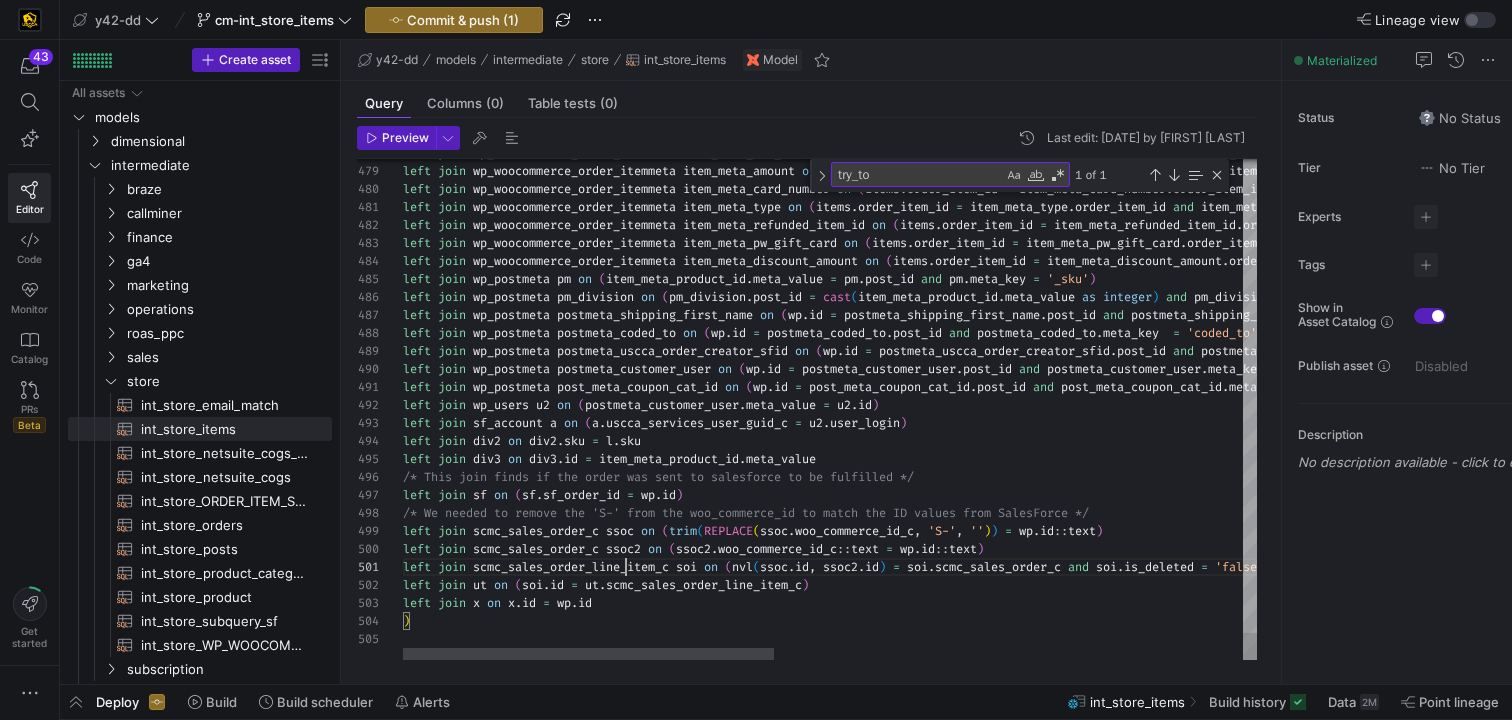 scroll, scrollTop: 0, scrollLeft: 274, axis: horizontal 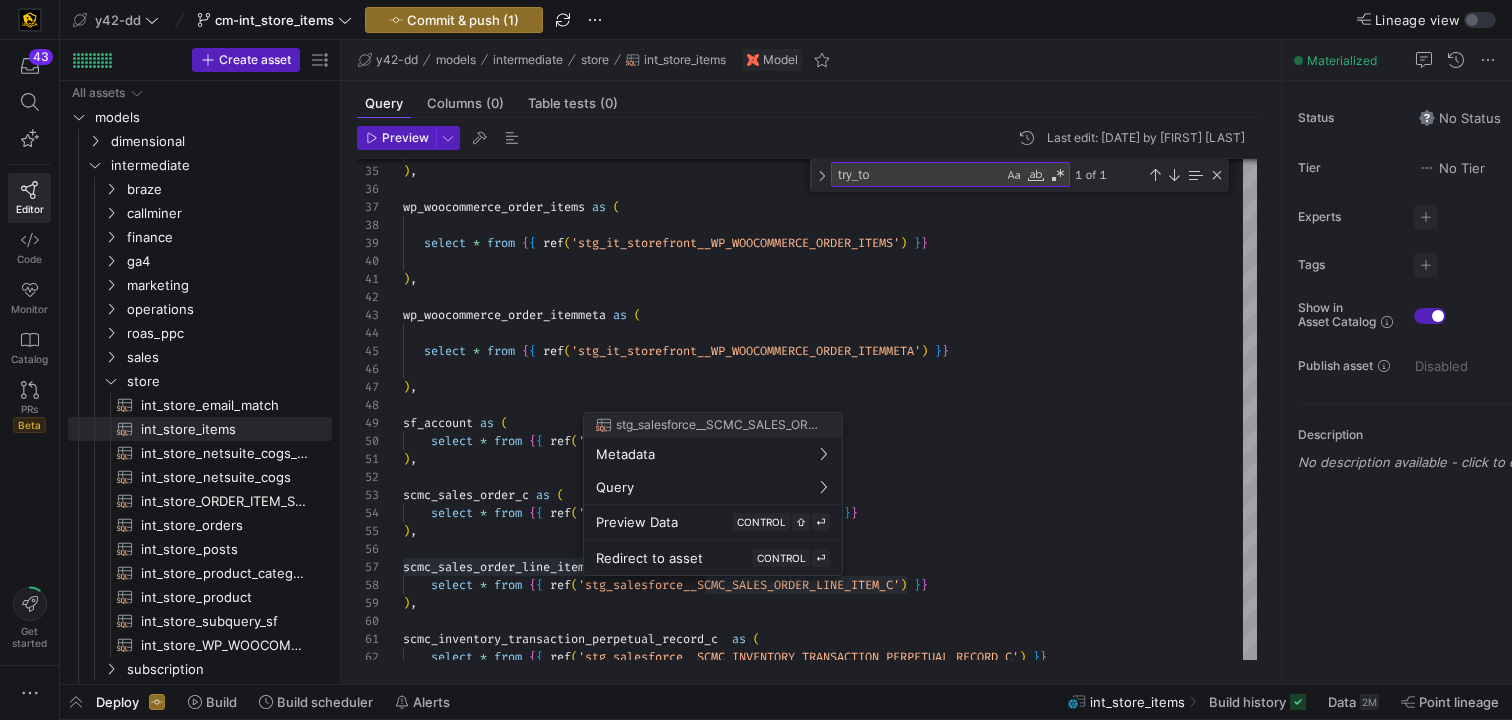 click at bounding box center (756, 360) 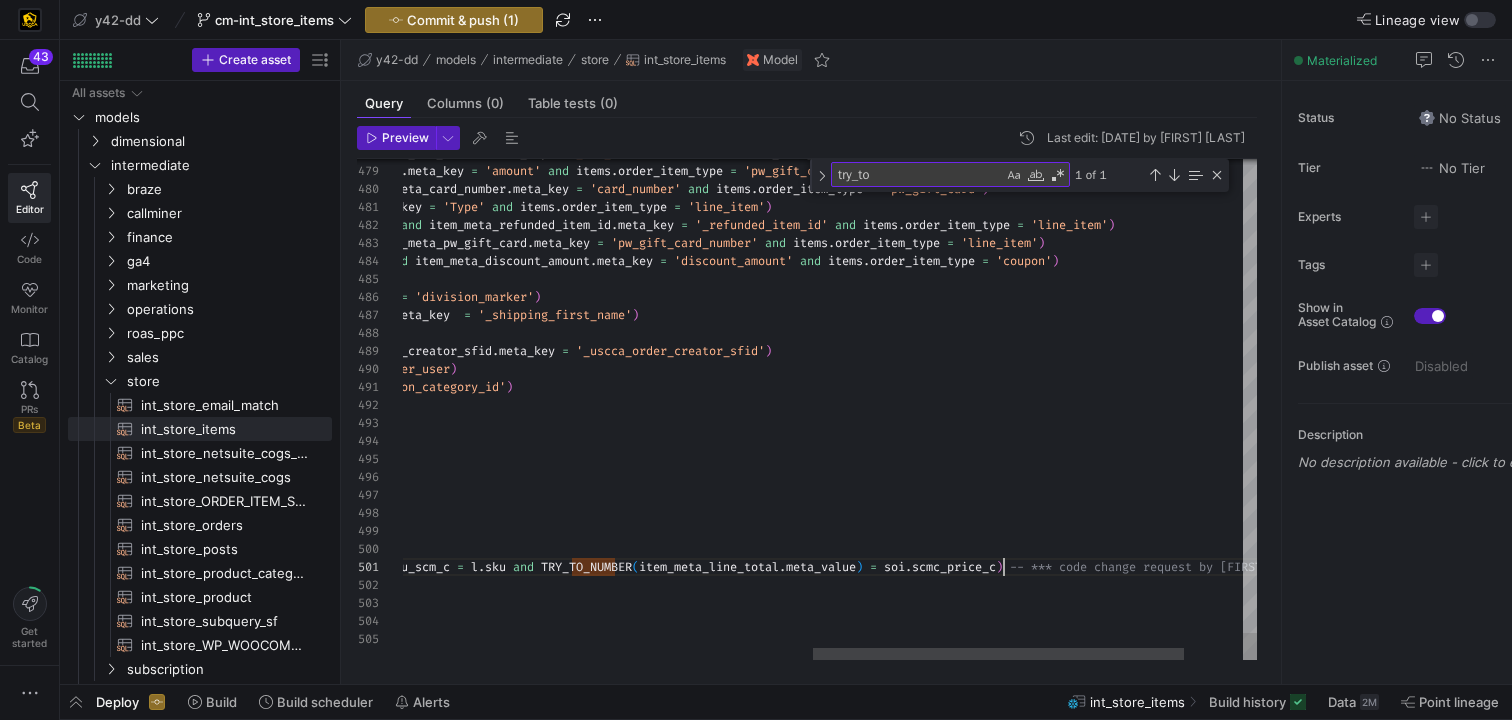 click on "left   join   wp_woocommerce_order_itemmeta   item_meta_fee_amount   on   ( items . order_item_id   =   item_meta_fee_amount . order_item_id   and   item_meta_fee_amount . meta_key   =   '_fee_amount'   and   items . order_item_type   =   'fee' ) left   join   wp_woocommerce_order_itemmeta   item_meta_amount   on   ( items . order_item_id   =   item_meta_amount . order_item_id   and   item_meta_amount . meta_key   =   'amount'   and   items . order_item_type   =   'pw_gift_card' ) left   join   wp_woocommerce_order_itemmeta   item_meta_card_number   on   ( items . order_item_id   =   item_meta_card_number . order_item_id   and   item_meta_card_number . meta_key   =   'card_number'   and   items . order_item_type   =   'pw_gift_card' ) left   join   wp_woocommerce_order_itemmeta   item_meta_type   on   ( items . order_item_id   =   item_meta_type . order_item_id   and   item_meta_type . meta_key   =   'Type'   and   items . order_item_type   =   )" at bounding box center [427, -3908] 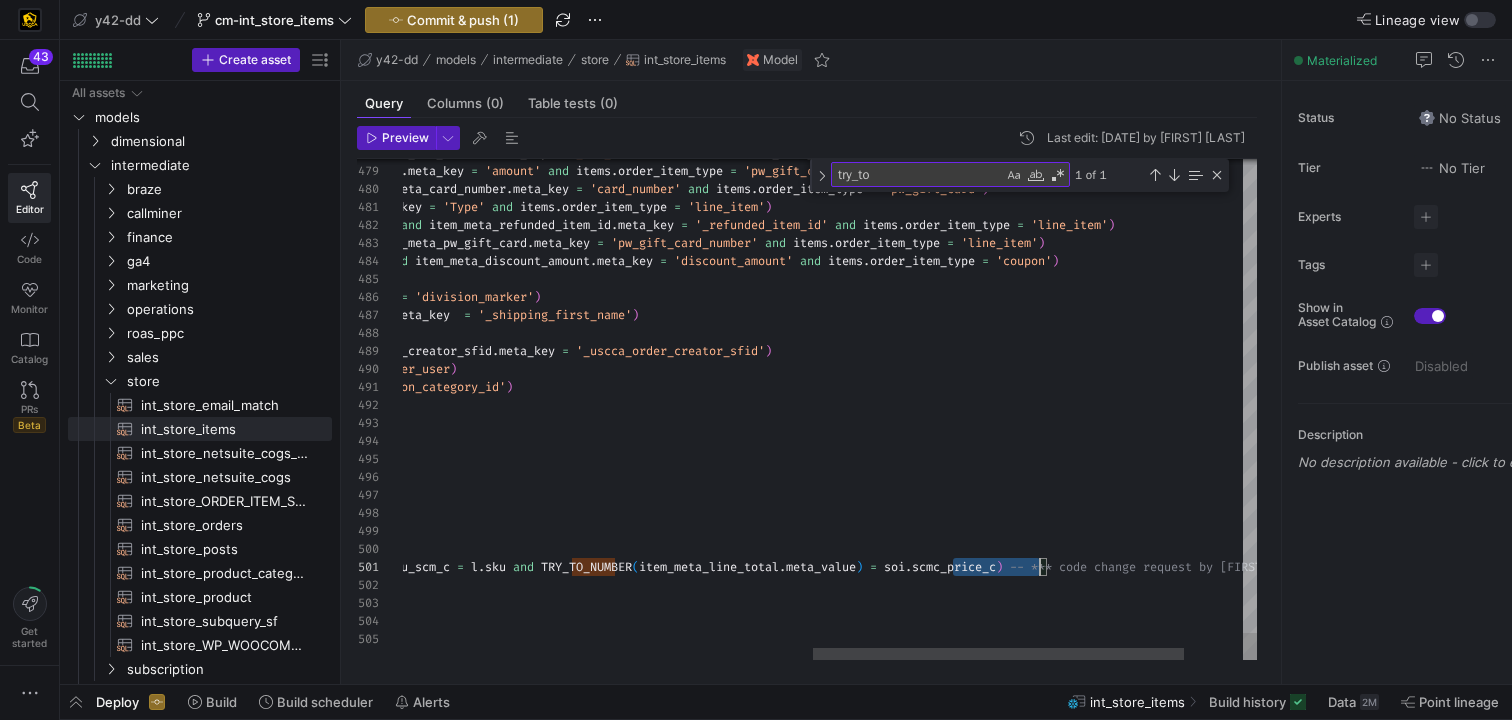 scroll, scrollTop: 0, scrollLeft: 1577, axis: horizontal 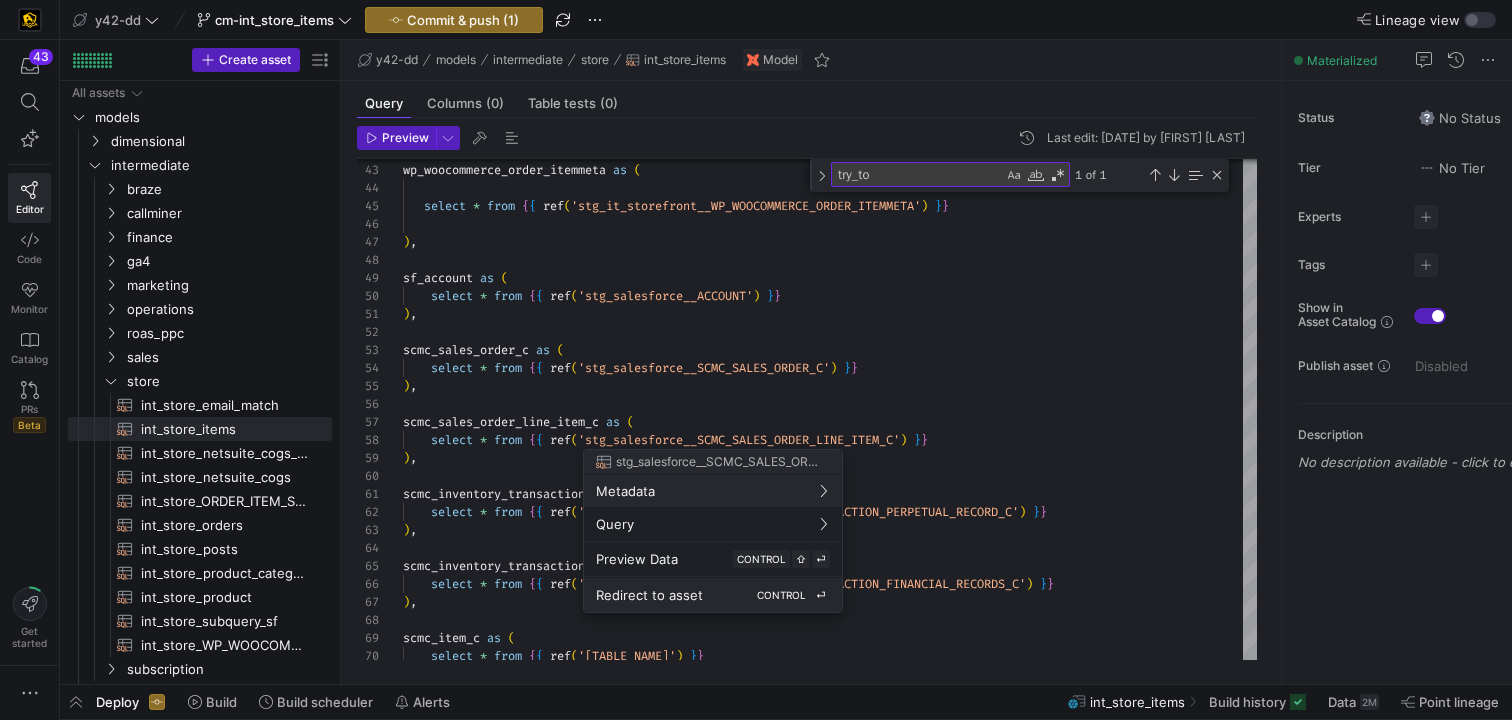 click on "Redirect to asset" at bounding box center [649, 595] 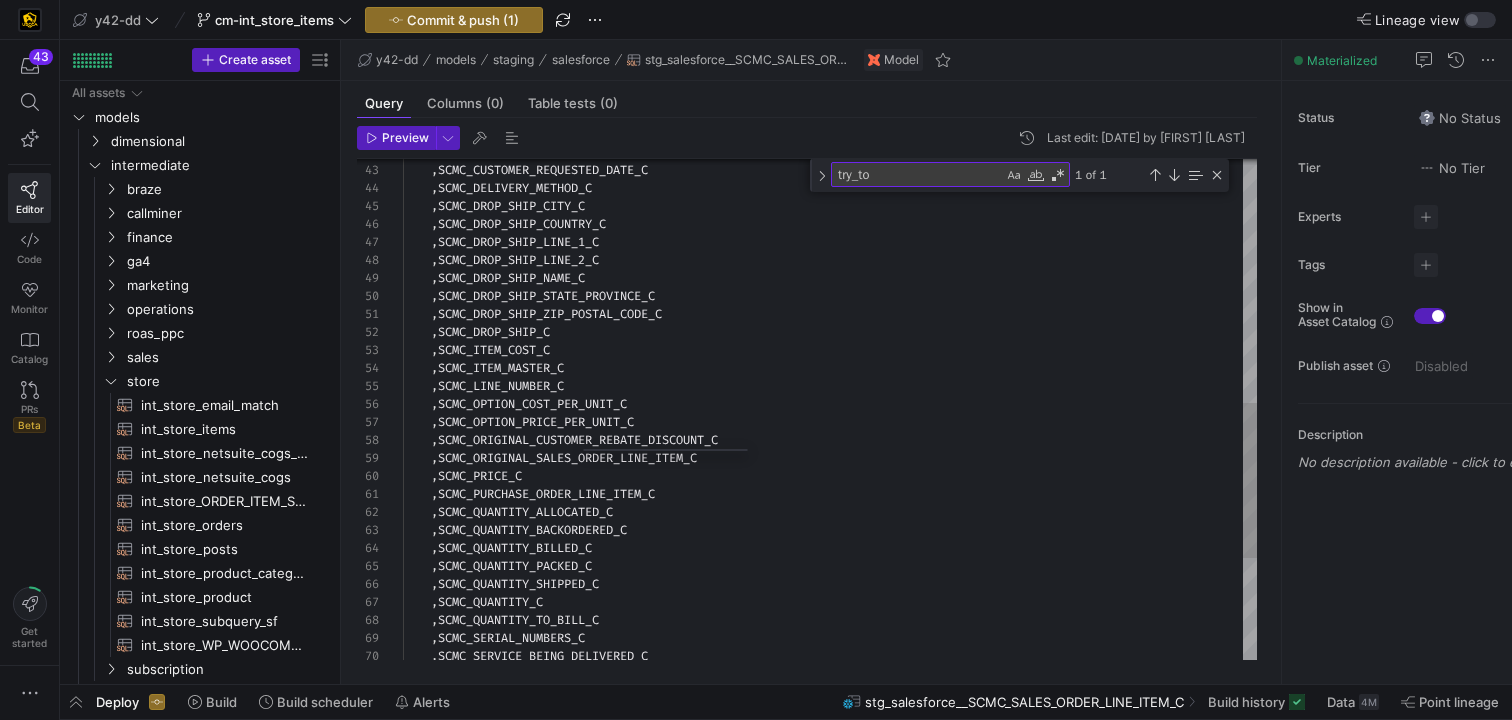 scroll, scrollTop: 0, scrollLeft: 445, axis: horizontal 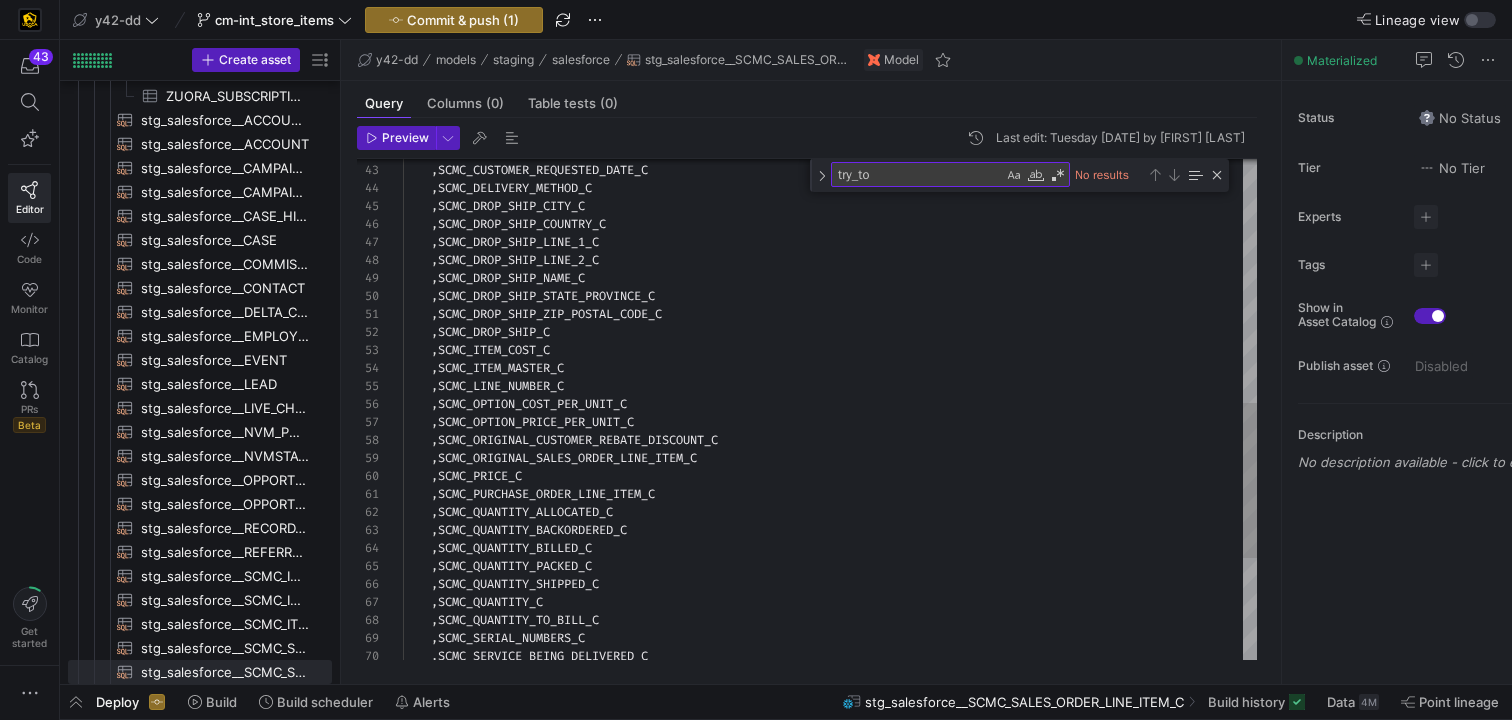 type on ",SCMC_DROP_SHIP_ZIP_POSTAL_CODE_C
,SCMC_DROP_SHIP_C
,SCMC_ITEM_COST_C
,SCMC_ITEM_MASTER_C
,SCMC_LINE_NUMBER_C
,SCMC_OPTION_COST_PER_UNIT_C
,SCMC_OPTION_PRICE_PER_UNIT_C
,SCMC_ORIGINAL_CUSTOMER_REBATE_DISCOUNT_C
,SCMC_ORIGINAL_SALES_ORDER_LINE_ITEM_C
,SCMC_PRICE_C" 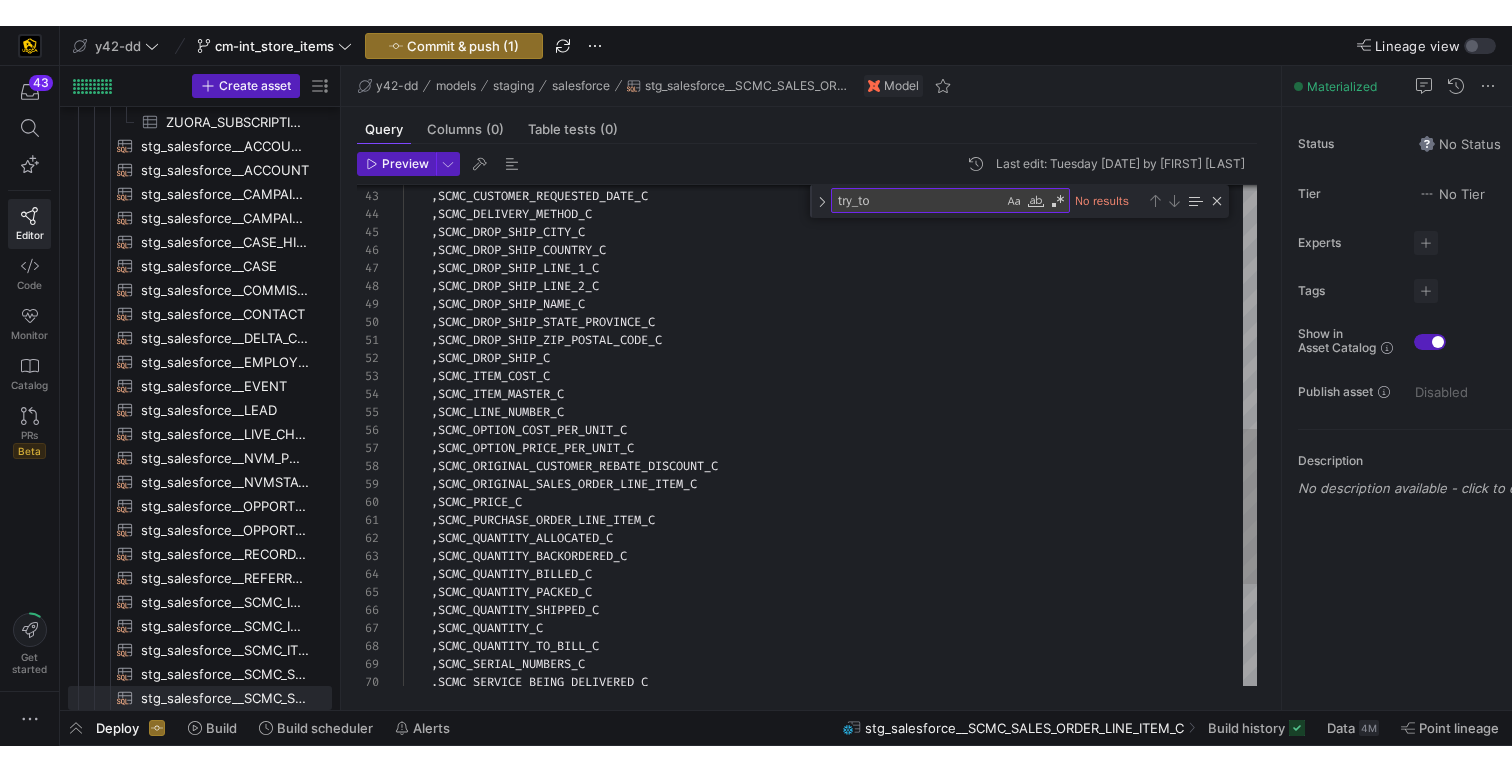 scroll, scrollTop: 144, scrollLeft: 302, axis: both 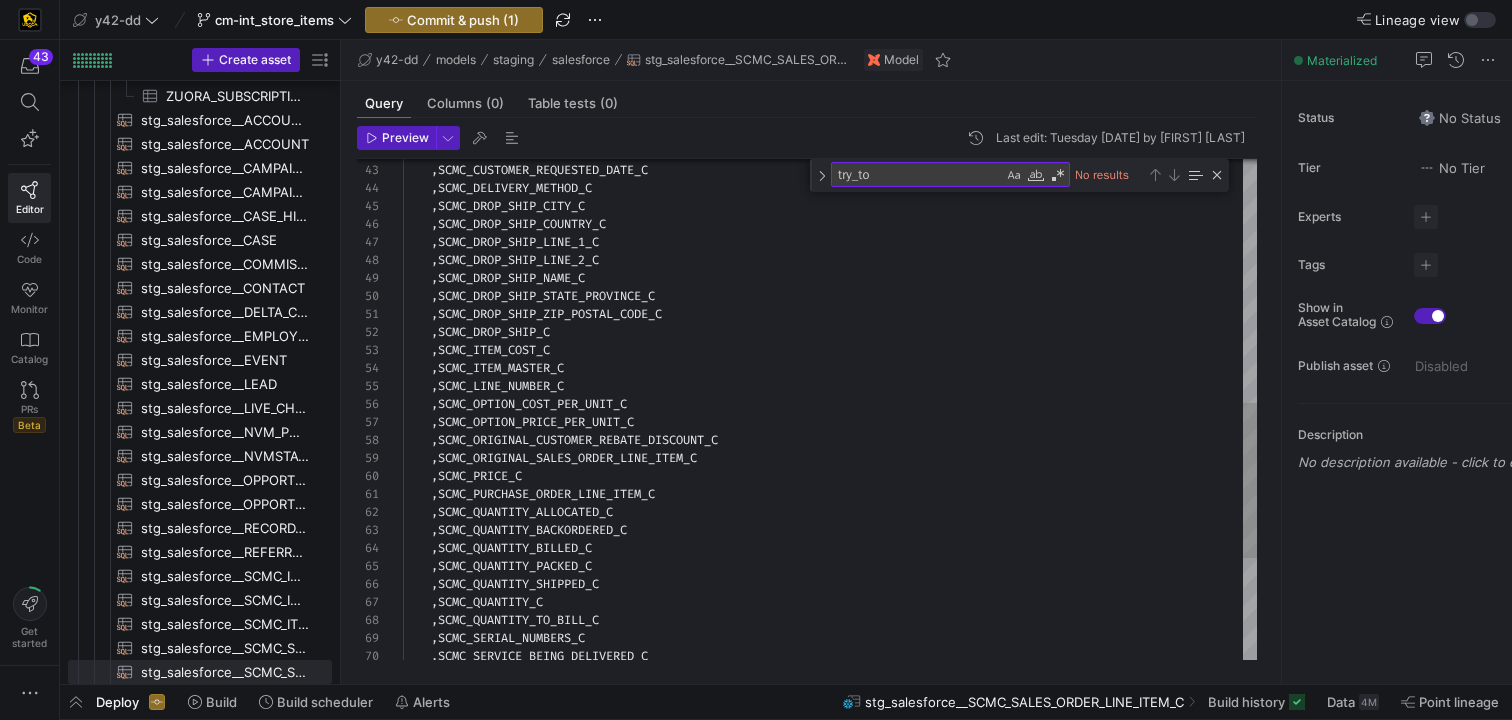 click on ", SCMC_CUSTOMER_REBATE_DISCOUNT_C , SCMC_CUSTOMER_REQUESTED_DATE_C , SCMC_DELIVERY_METHOD_C , SCMC_DROP_SHIP_CITY_C , SCMC_DROP_SHIP_COUNTRY_C , SCMC_DROP_SHIP_LINE_1_C , SCMC_DROP_SHIP_LINE_2_C , SCMC_DROP_SHIP_NAME_C , SCMC_DROP_SHIP_STATE_PROVINCE_C , SCMC_DROP_SHIP_ZIP_POSTAL_CODE_C , SCMC_DROP_SHIP_C , SCMC_ITEM_COST_C , SCMC_ITEM_MASTER_C , SCMC_LINE_NUMBER_C , SCMC_OPTION_COST_PER_UNIT_C , SCMC_OPTION_PRICE_PER_UNIT_C , SCMC_ORIGINAL_CUSTOMER_REBATE_DISCOUNT_C , SCMC_ORIGINAL_SALES_ORDER_LINE_ITEM_C , SCMC_PRICE_C , SCMC_PURCHASE_ORDER_LINE_ITEM_C , SCMC_QUANTITY_ALLOCATED_C , SCMC_QUANTITY_BACKORDERED_C , SCMC_QUANTITY_BILLED_C , SCMC_QUANTITY_PACKED_C , SCMC_QUANTITY_SHIPPED_C , SCMC_QUANTITY_C , SCMC_QUANTITY_TO_BILL_C , SCMC_SERIAL_NUMBERS_C" at bounding box center (830, 180) 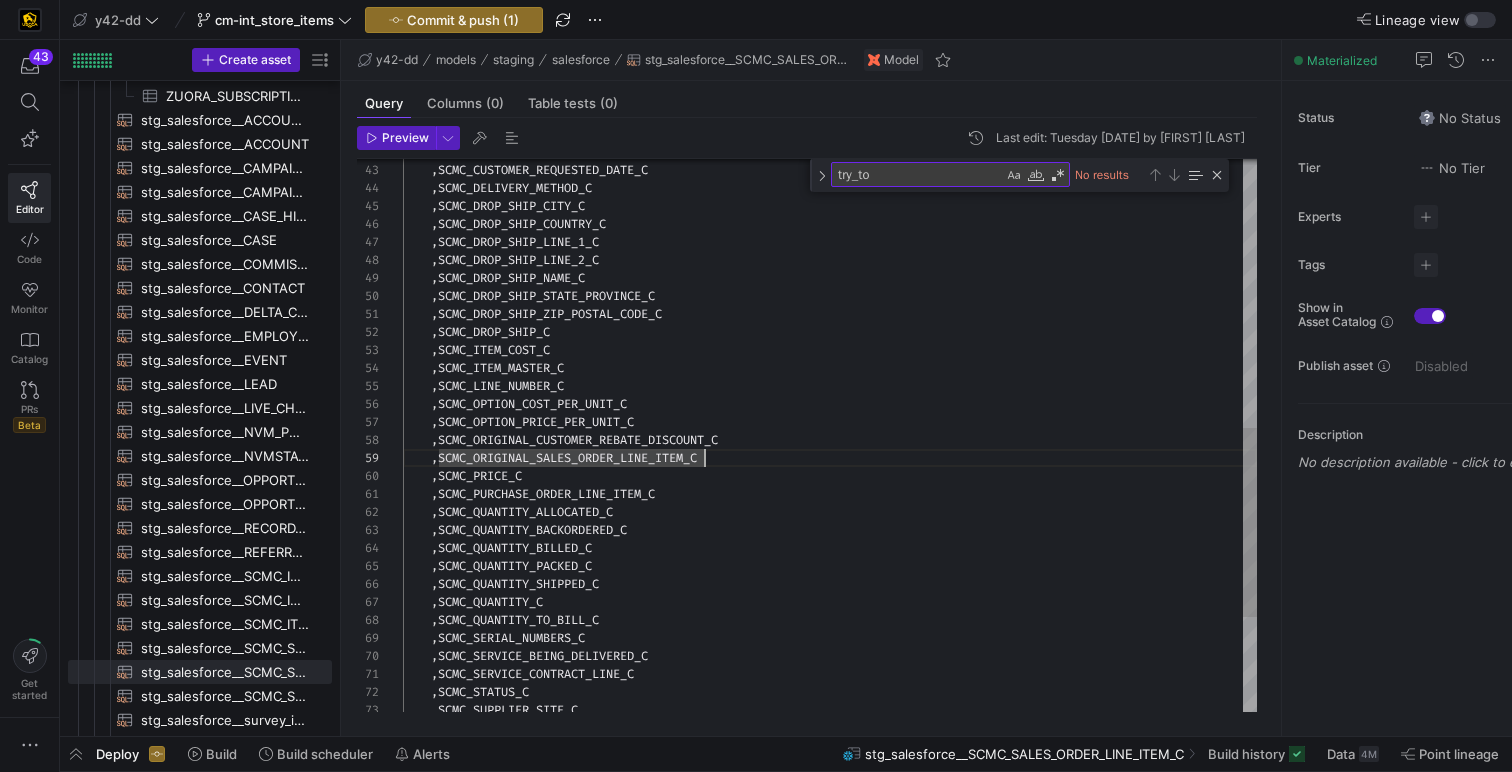scroll, scrollTop: 144, scrollLeft: 288, axis: both 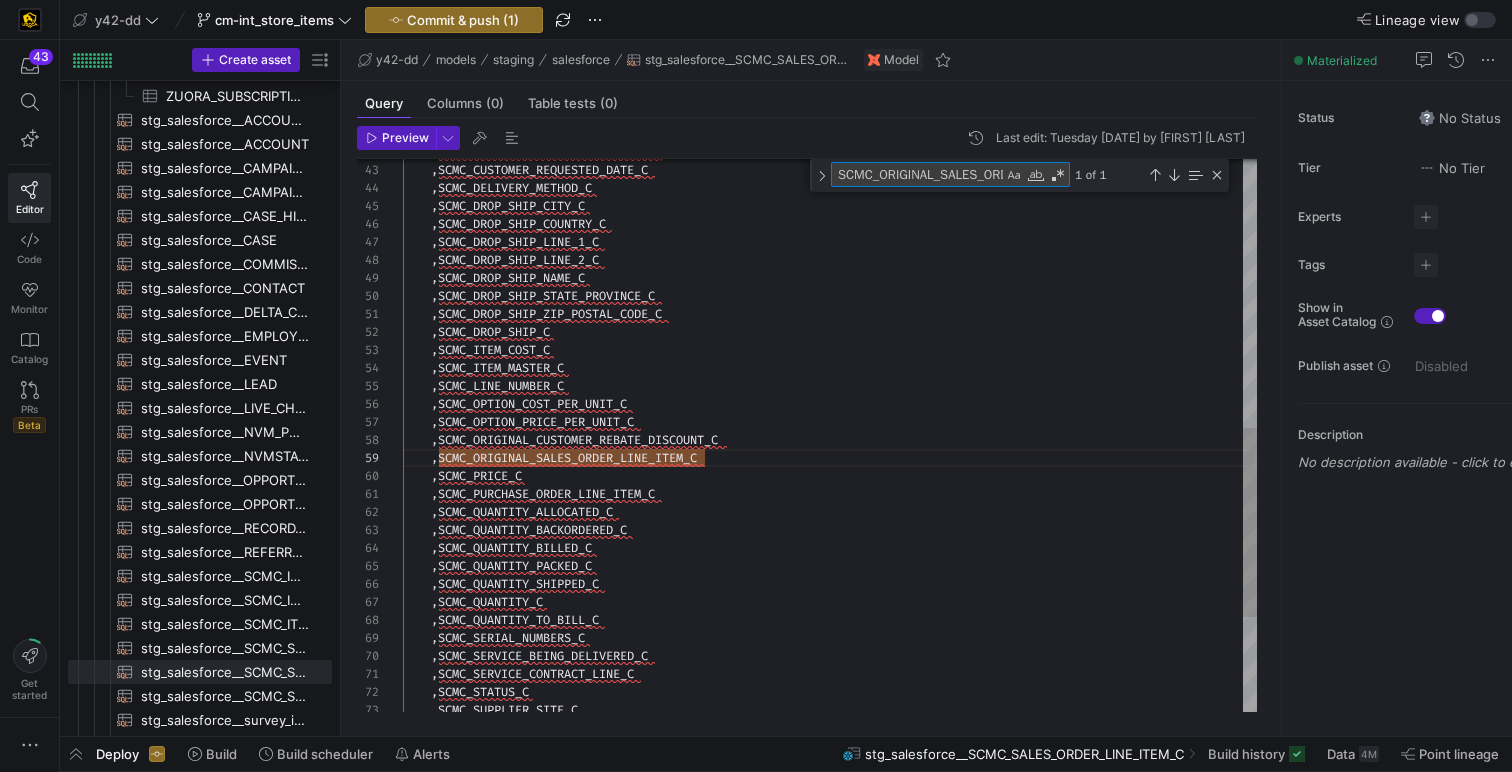 paste on "scmc_price_c" 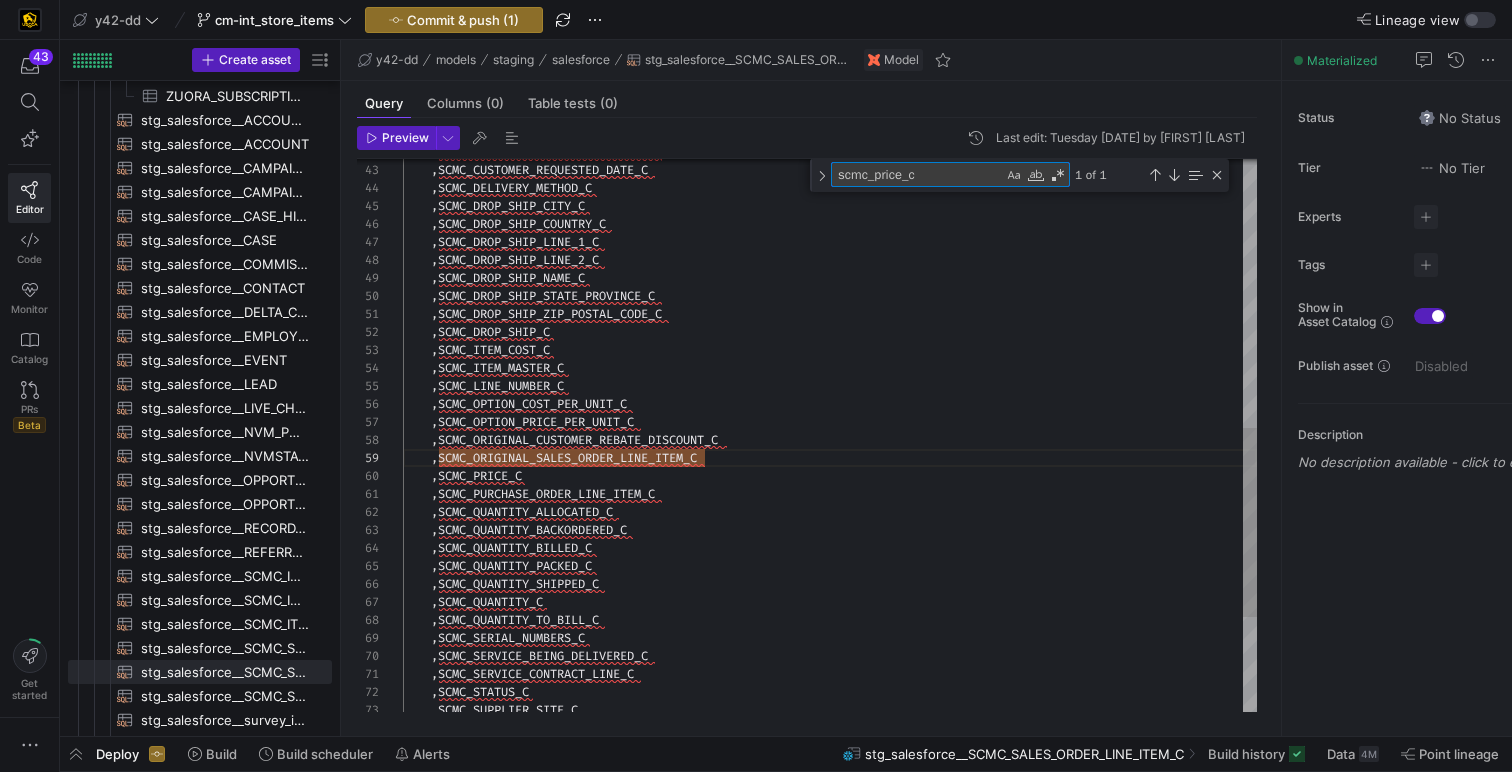 scroll, scrollTop: 144, scrollLeft: 122, axis: both 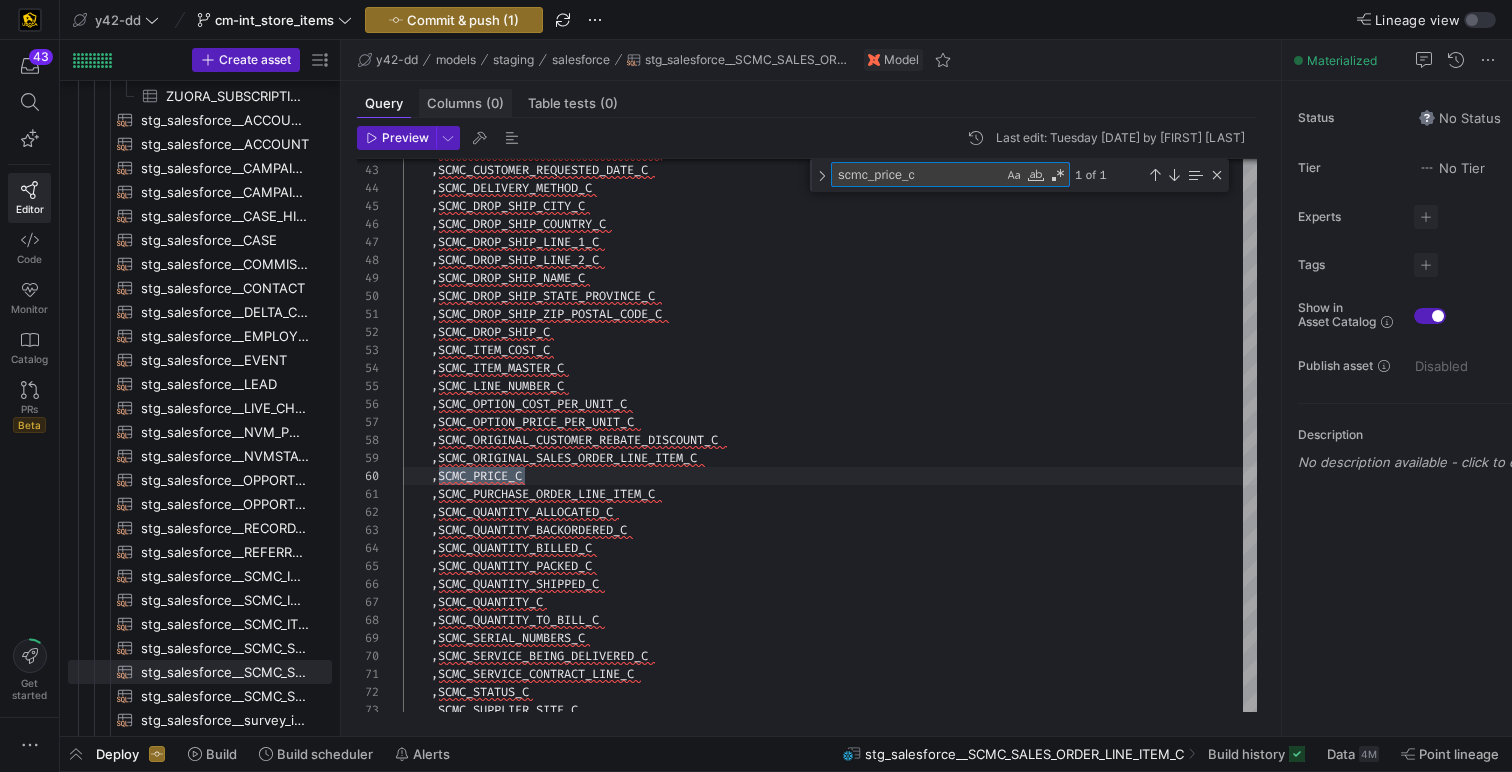 type on "scmc_price_c" 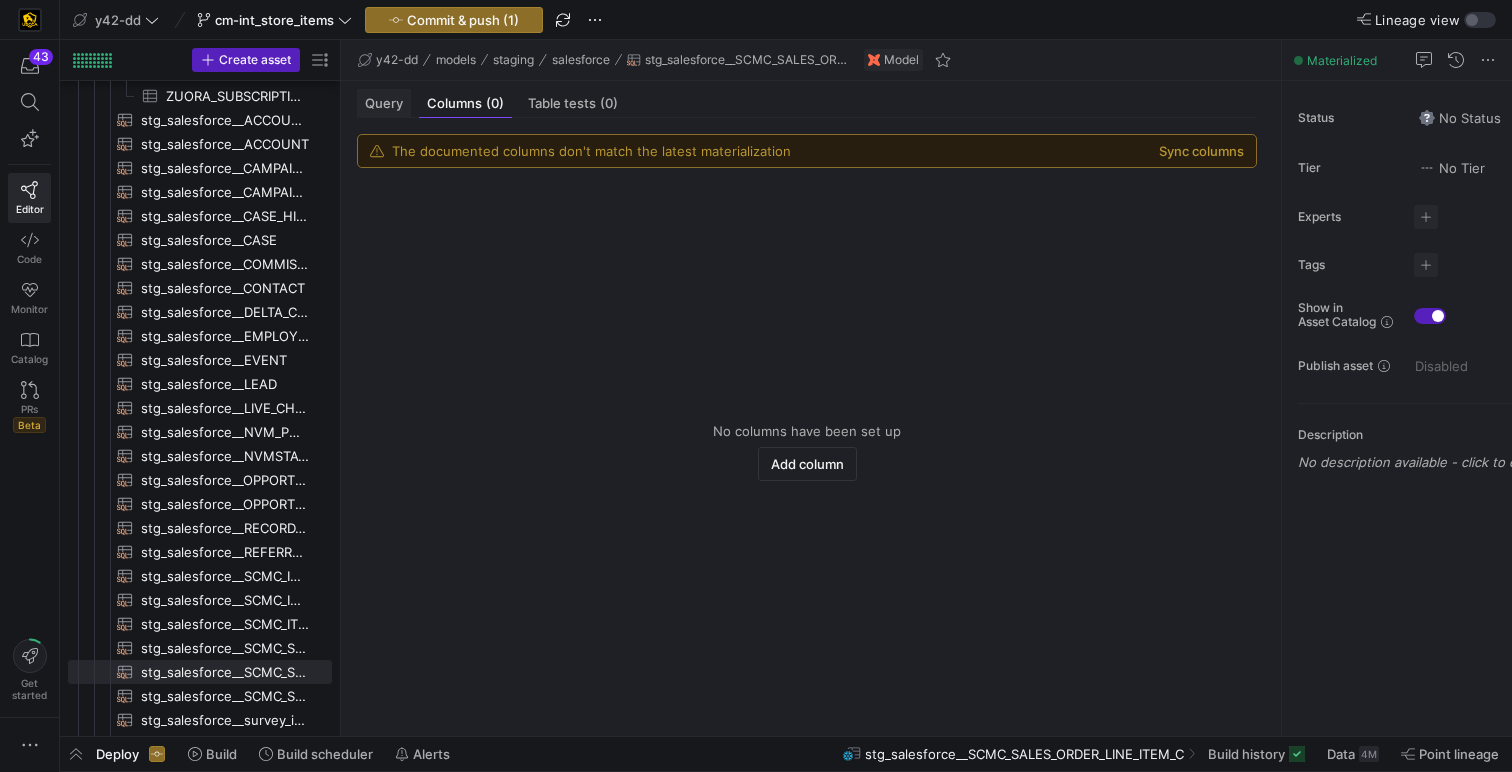 click on "Query" at bounding box center [384, 103] 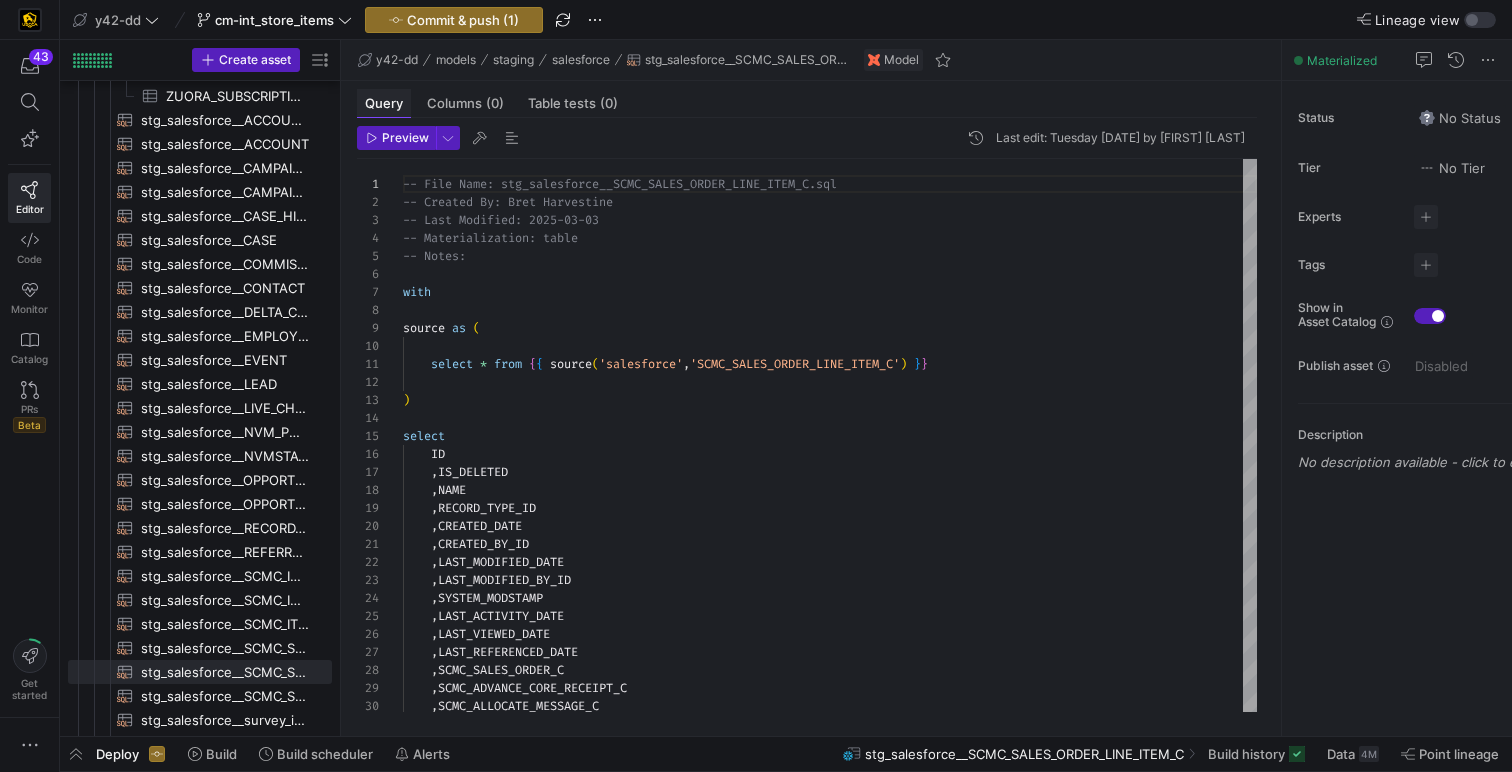 scroll, scrollTop: 180, scrollLeft: 0, axis: vertical 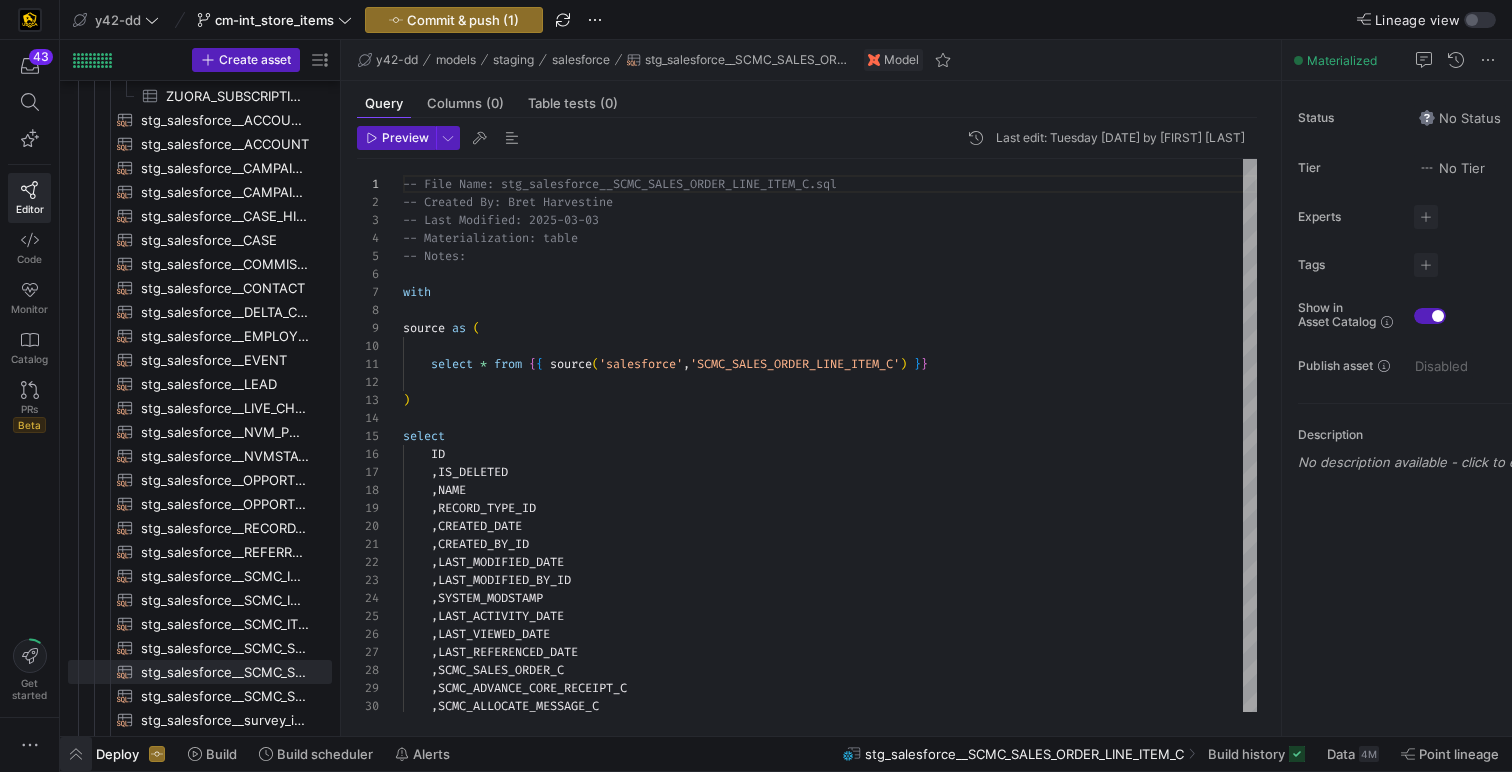 click 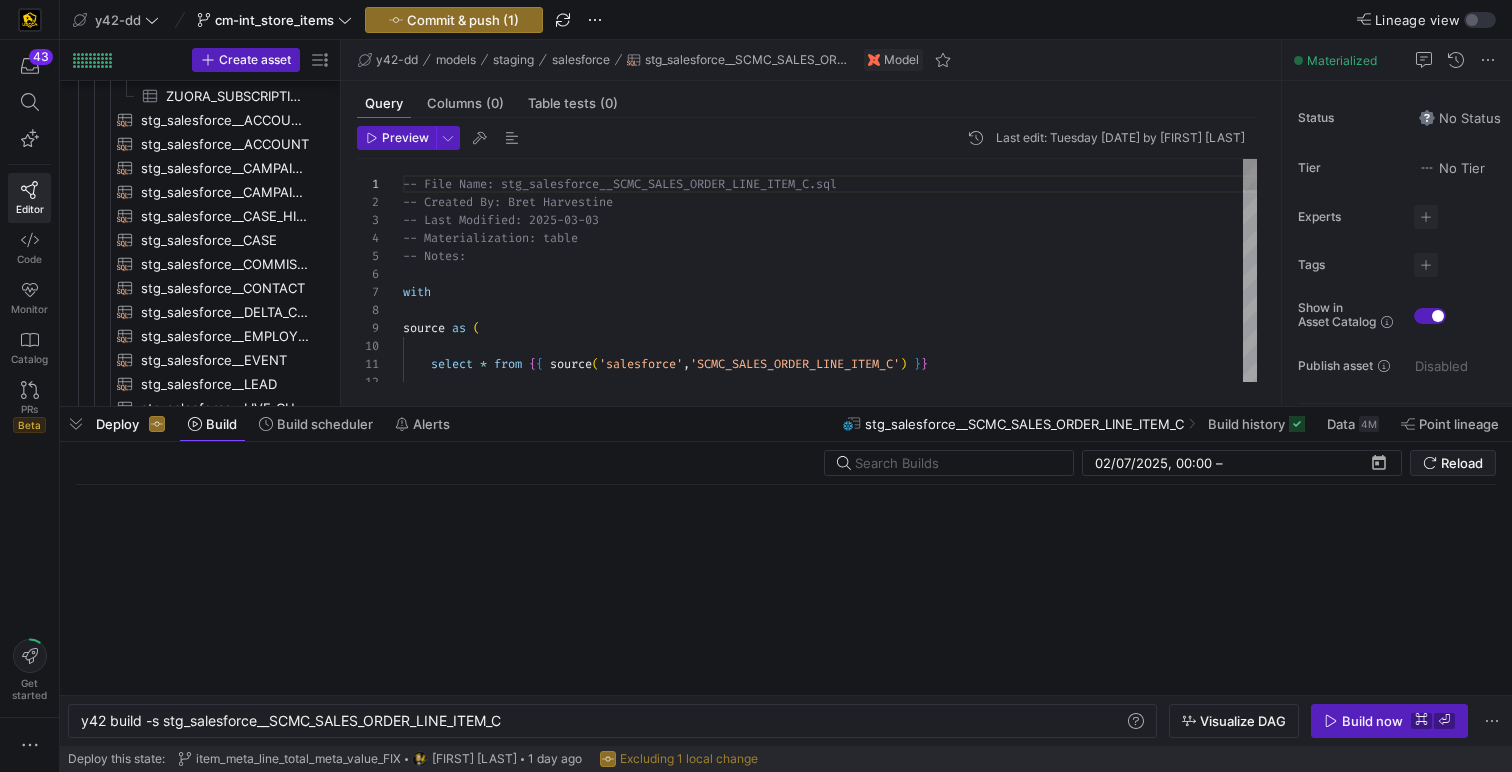 scroll, scrollTop: 0, scrollLeft: 427, axis: horizontal 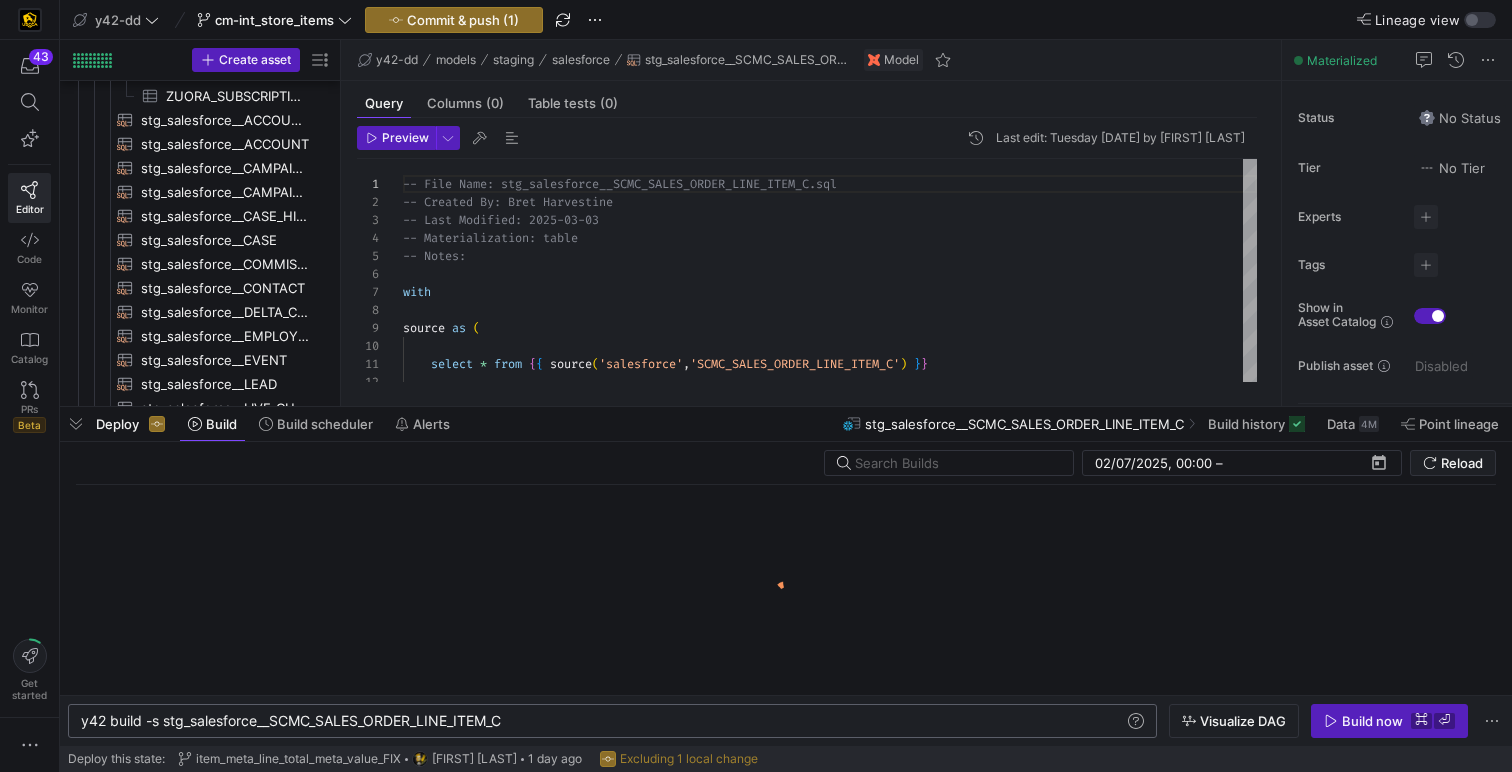 click on "y42 build -s stg_salesforce__SCMC_SALES_ORDER_LINE _ITEM_C" 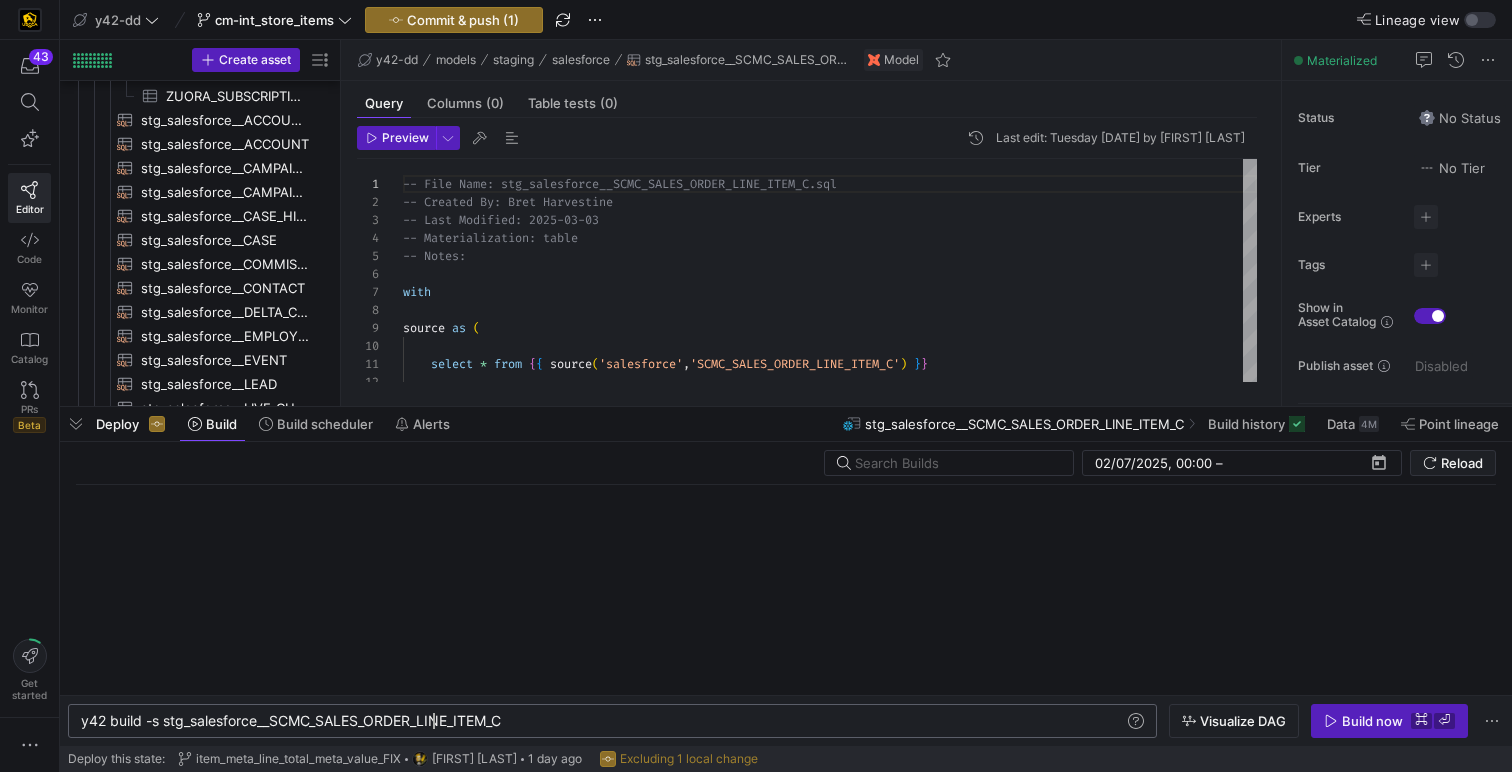 scroll, scrollTop: 0, scrollLeft: 427, axis: horizontal 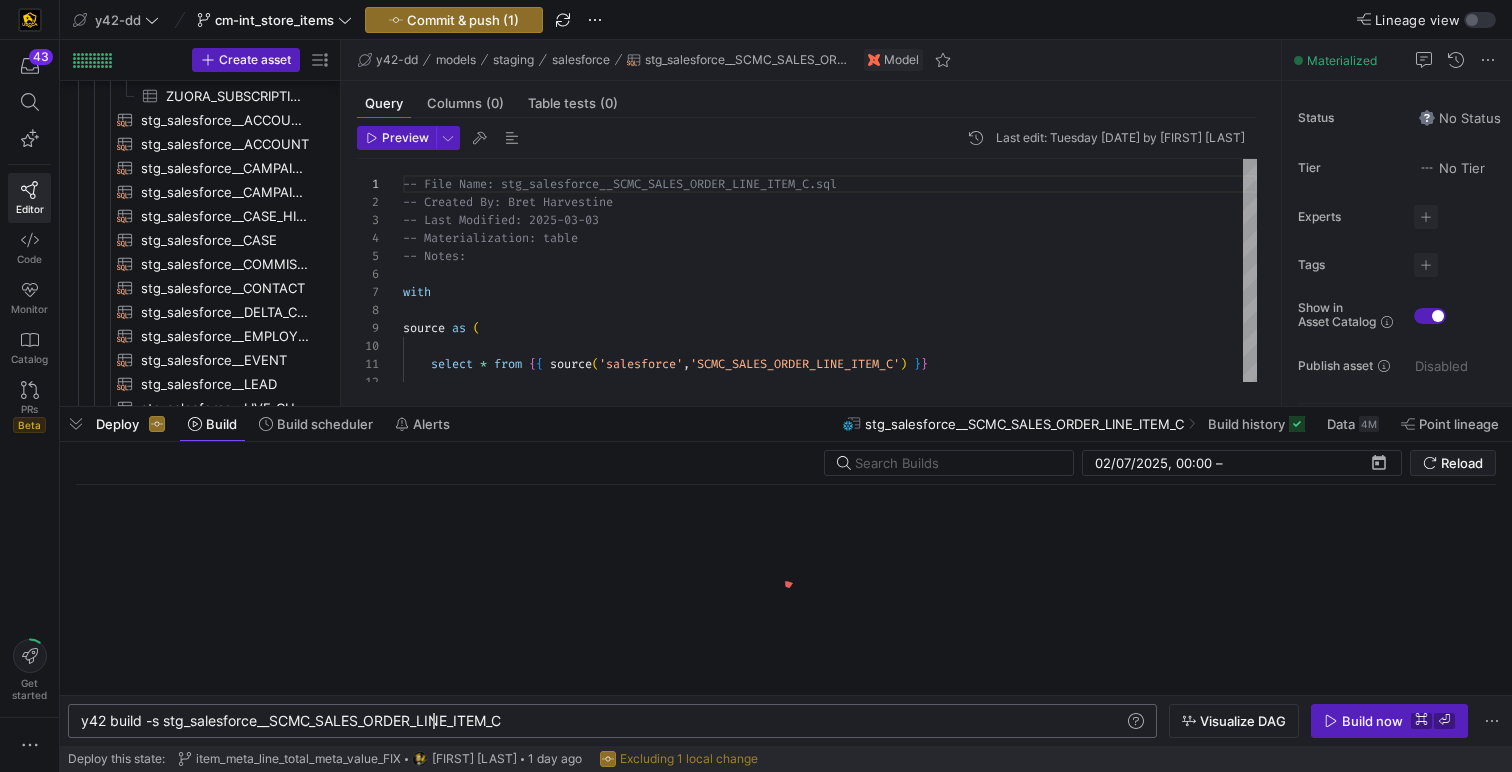 click on "y42 build -s stg_salesforce__SCMC_SALES_ORDER_LINE _ITEM_C" 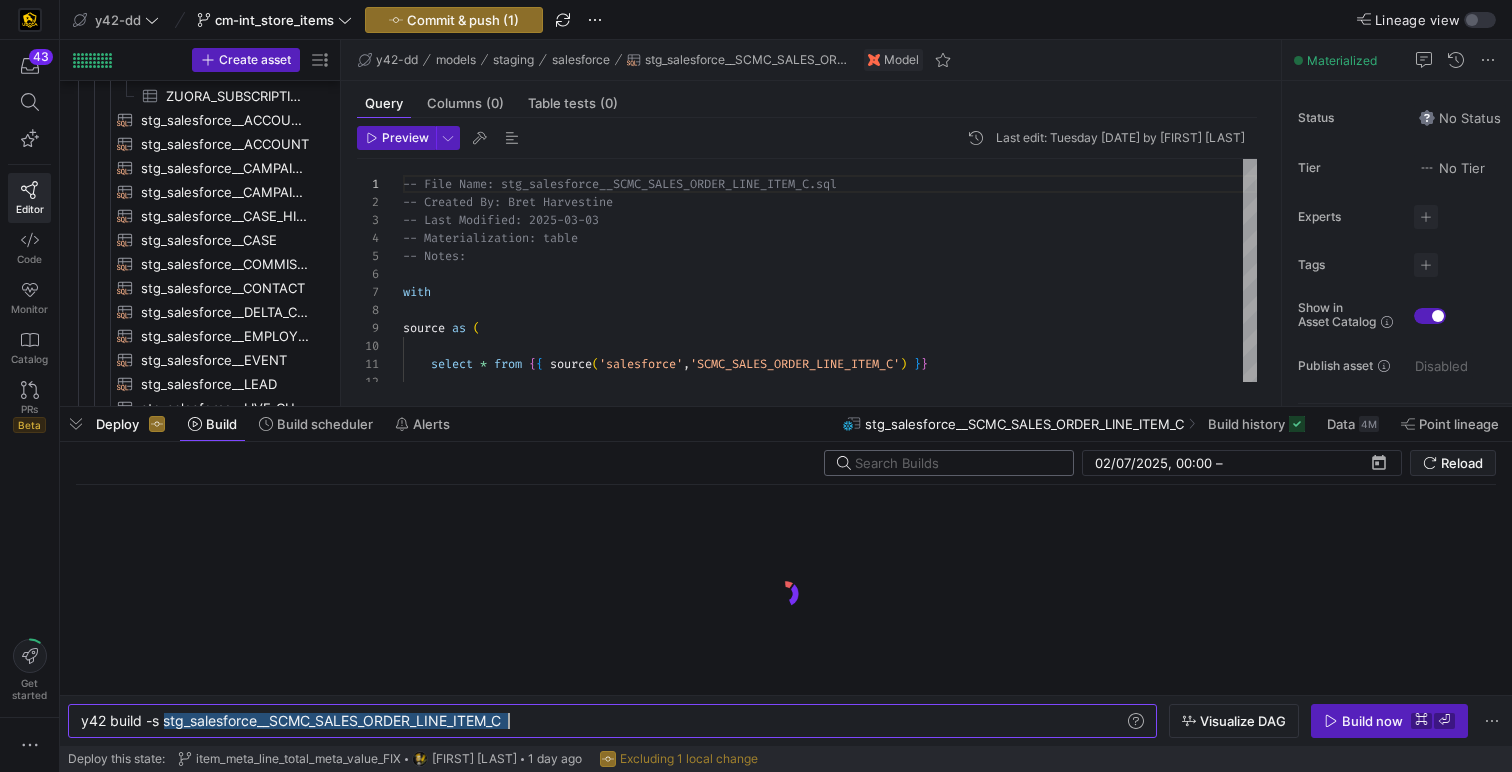 click at bounding box center [956, 463] 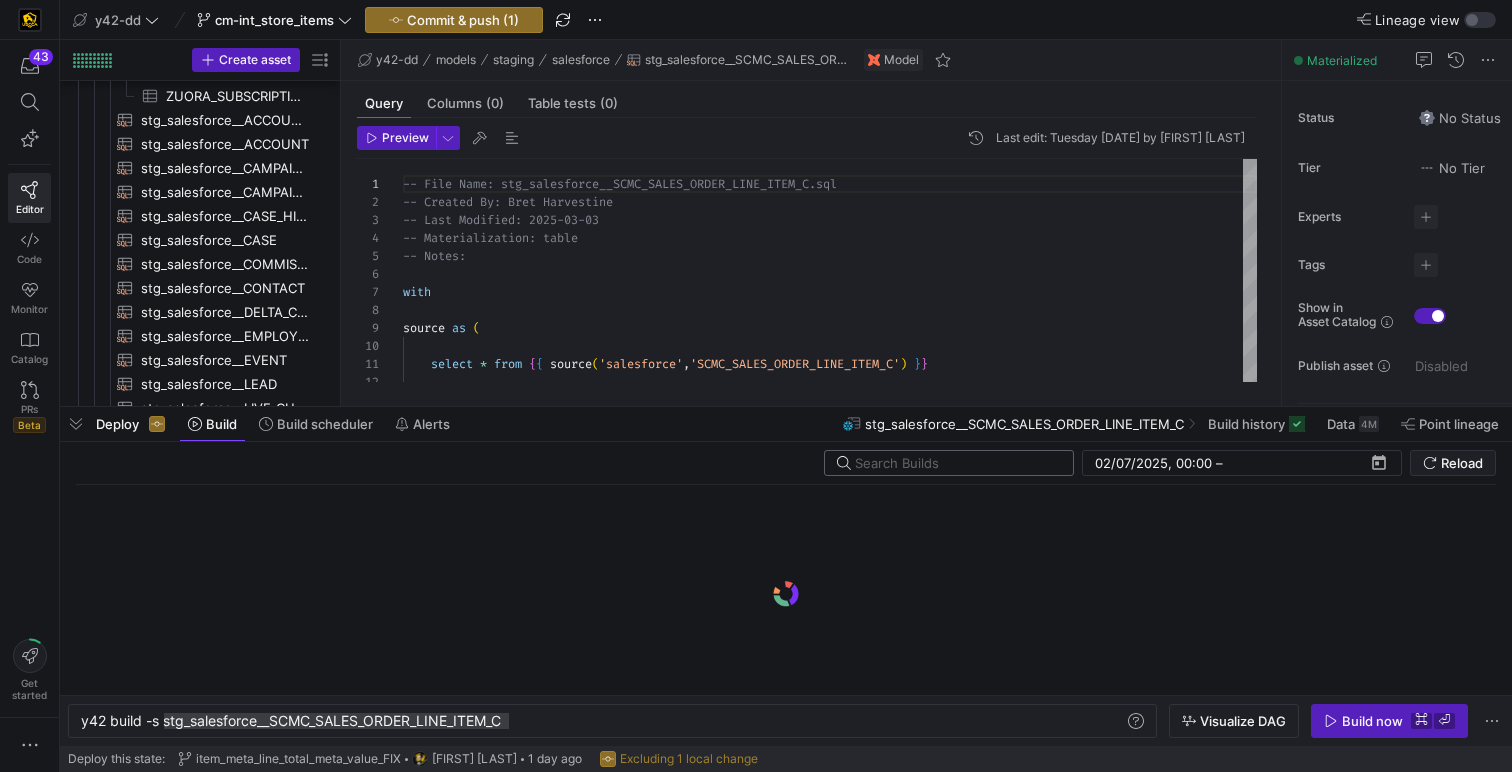 paste on "stg_salesforce__SCMC_SALES_ORDER_LINE_ITEM_C" 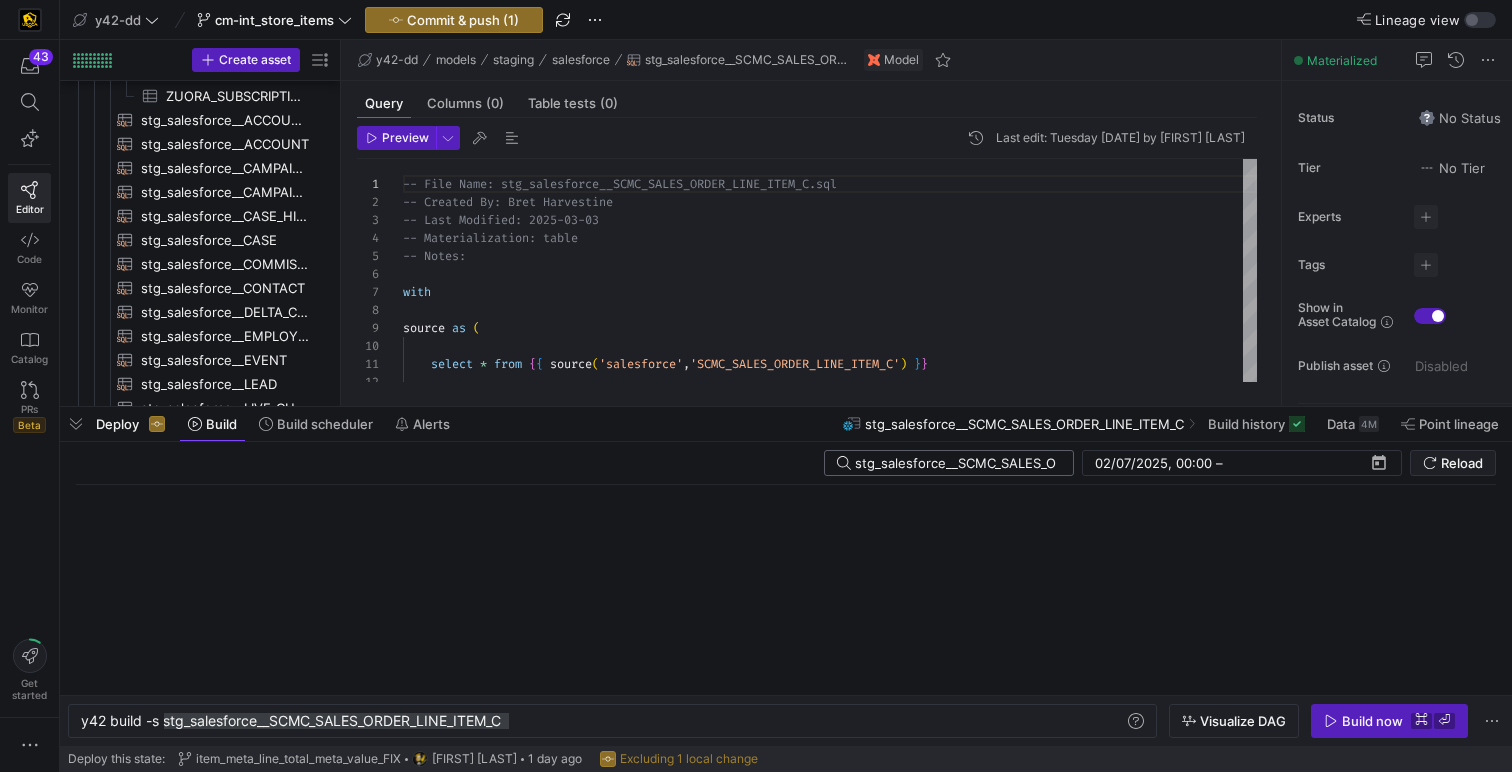 scroll, scrollTop: 0, scrollLeft: 138, axis: horizontal 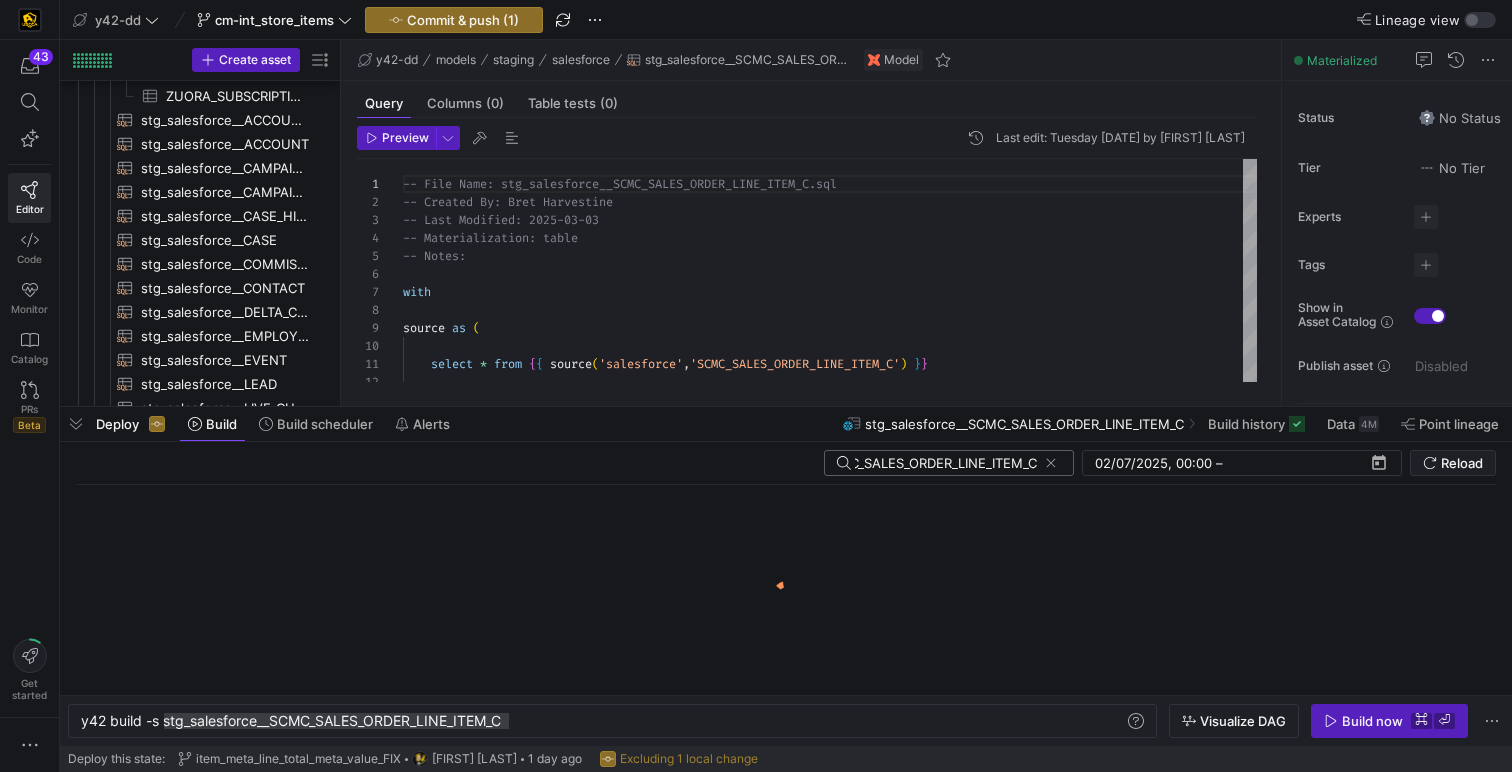type on "stg_salesforce__SCMC_SALES_ORDER_LINE_ITEM_C" 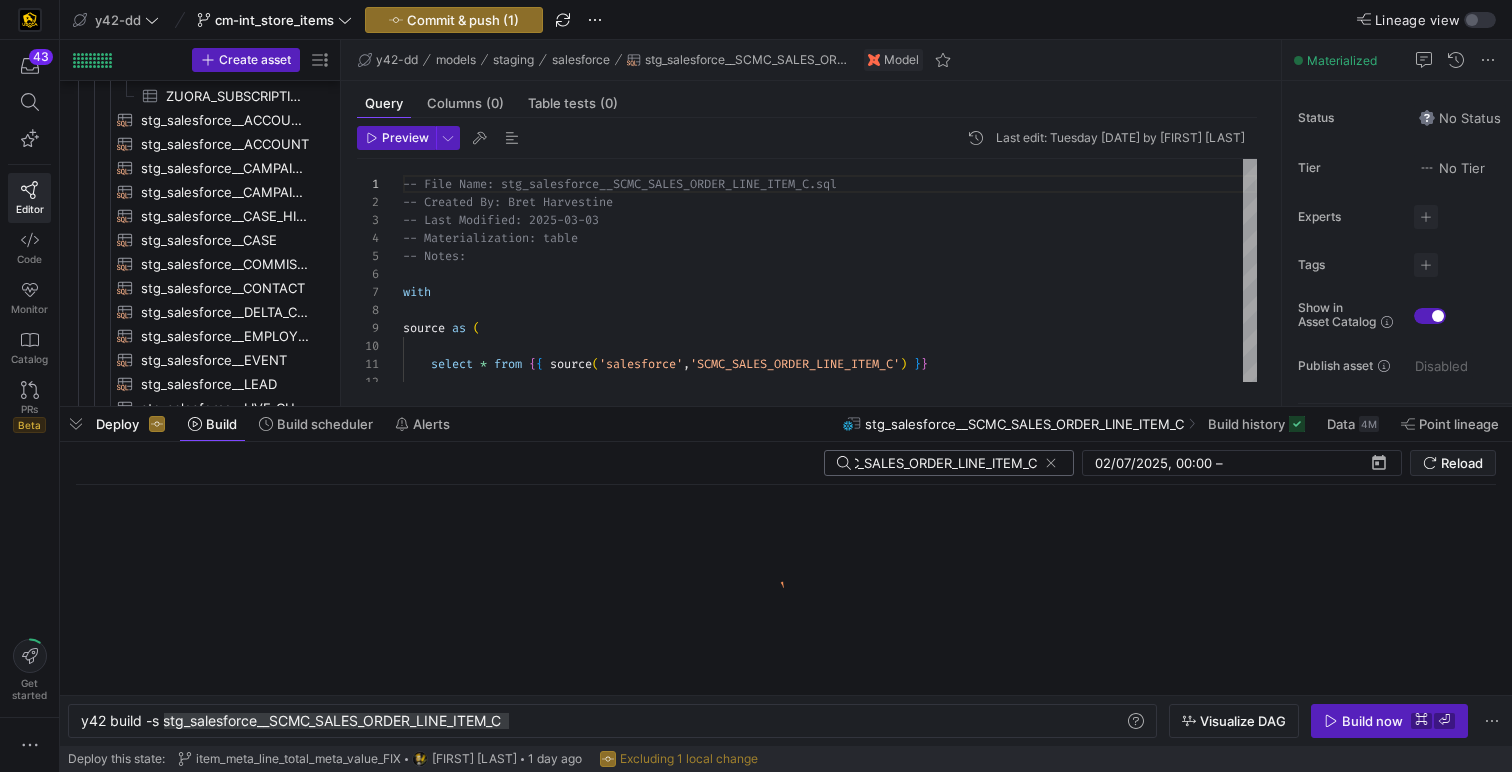 click 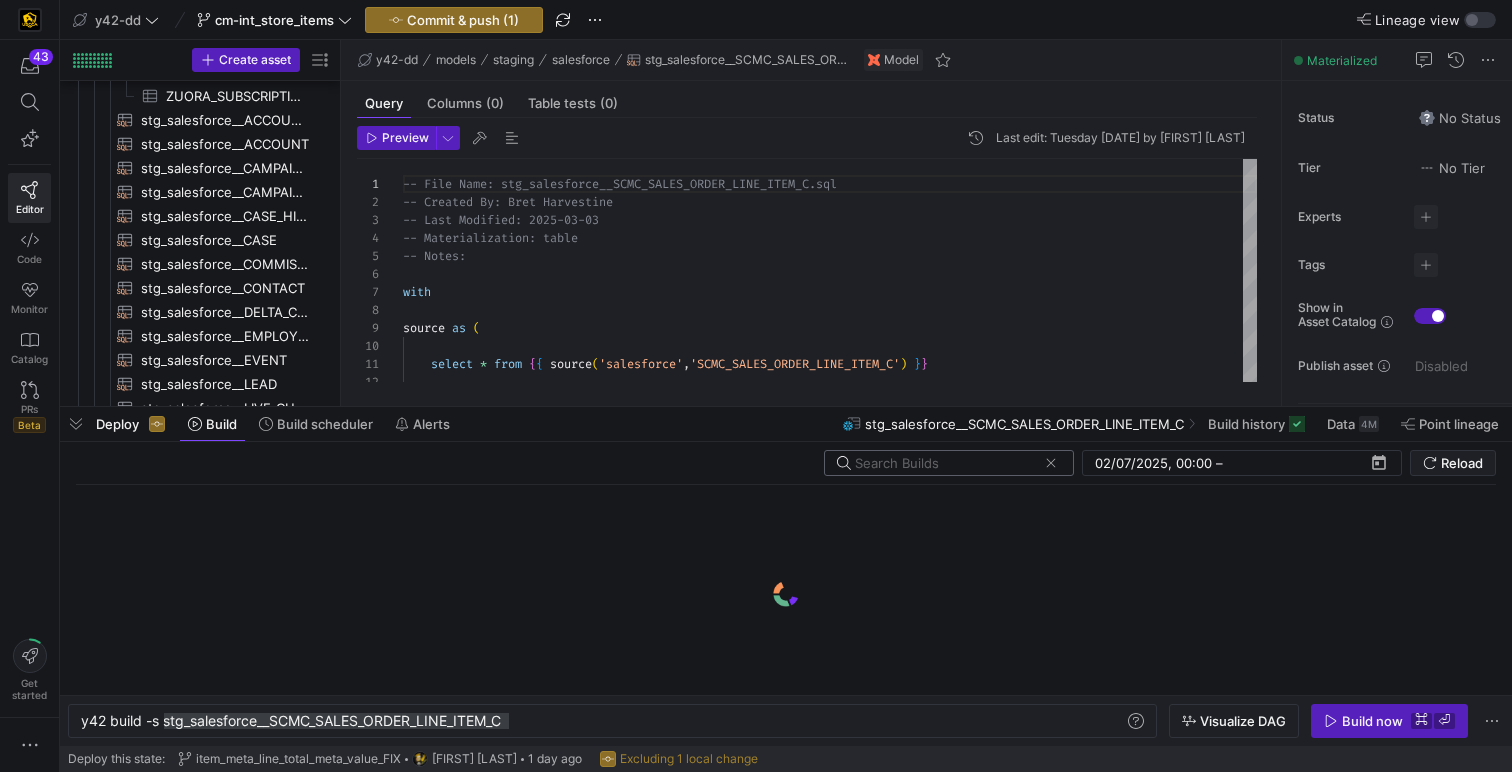 scroll, scrollTop: 0, scrollLeft: 0, axis: both 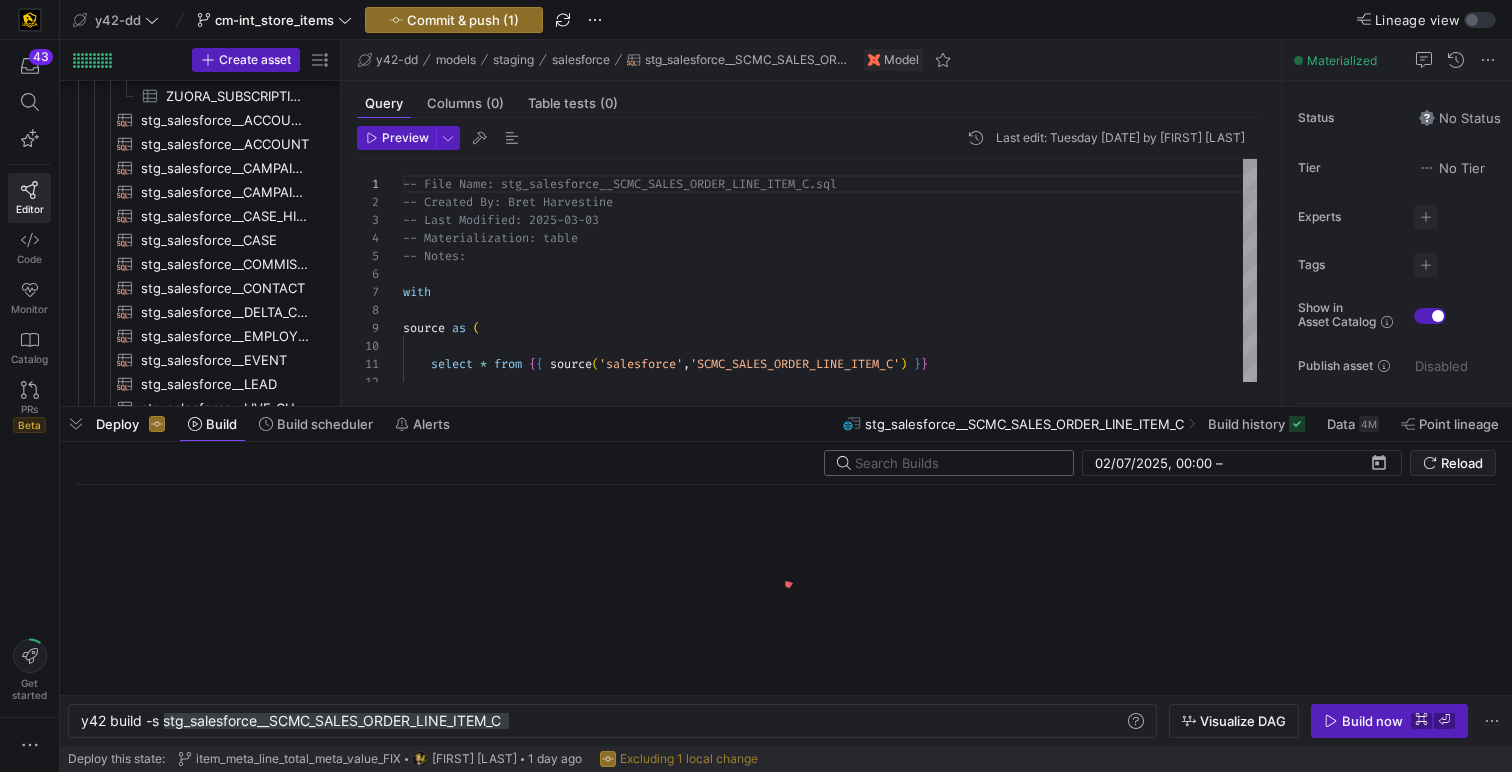 paste on "stg_salesforce__SCMC_SALES_ORDER_LINE_ITEM_C" 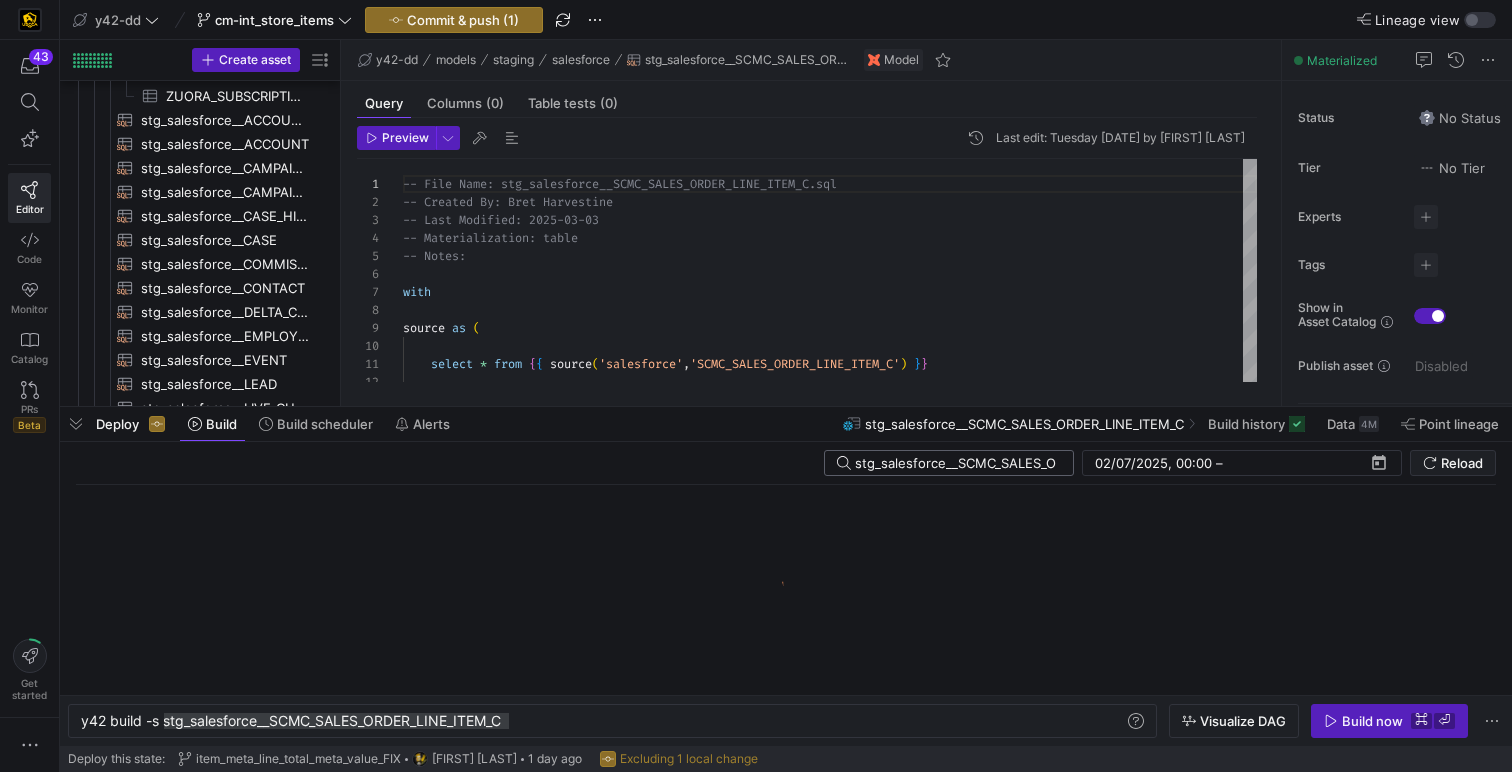scroll, scrollTop: 0, scrollLeft: 138, axis: horizontal 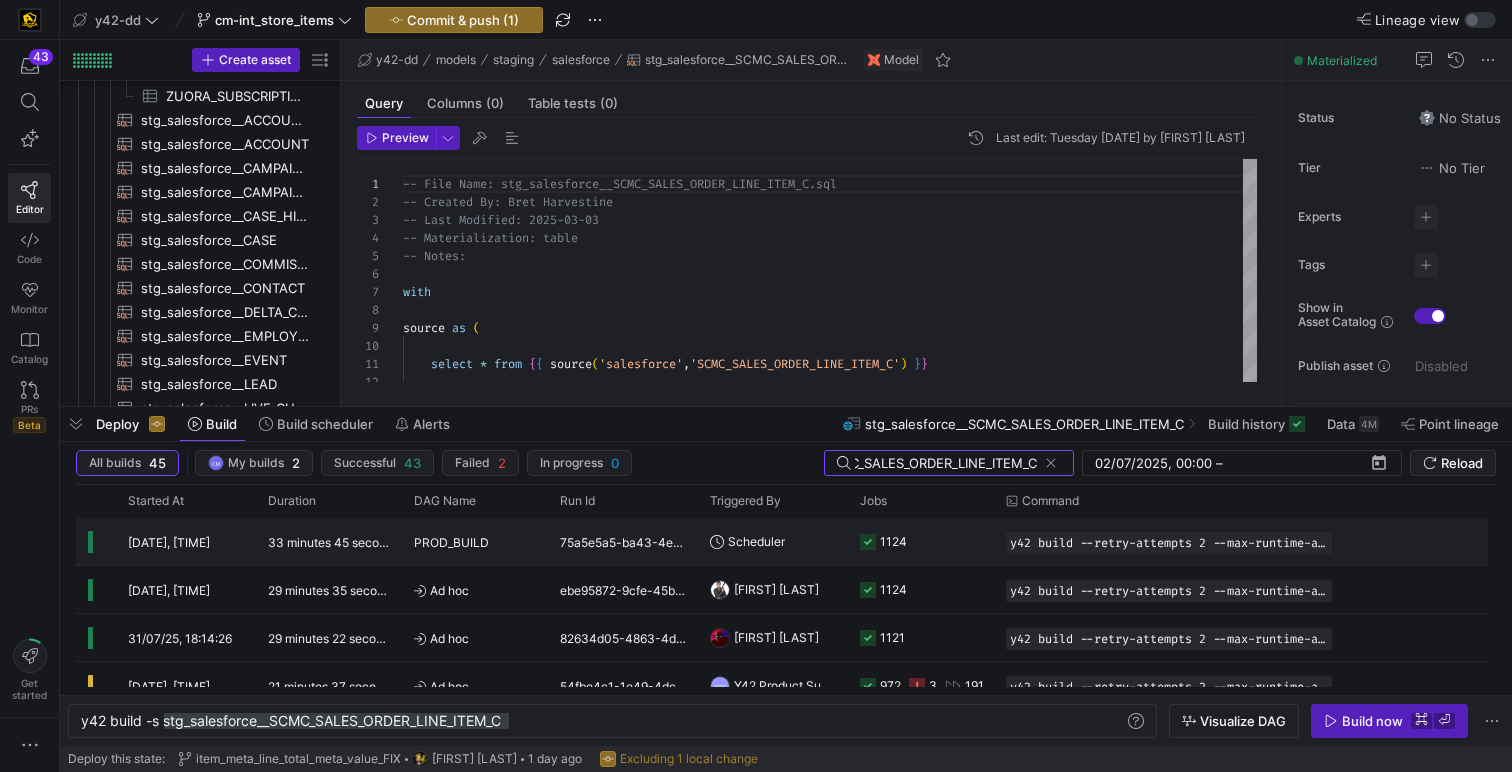 type on "stg_salesforce__SCMC_SALES_ORDER_LINE_ITEM_C" 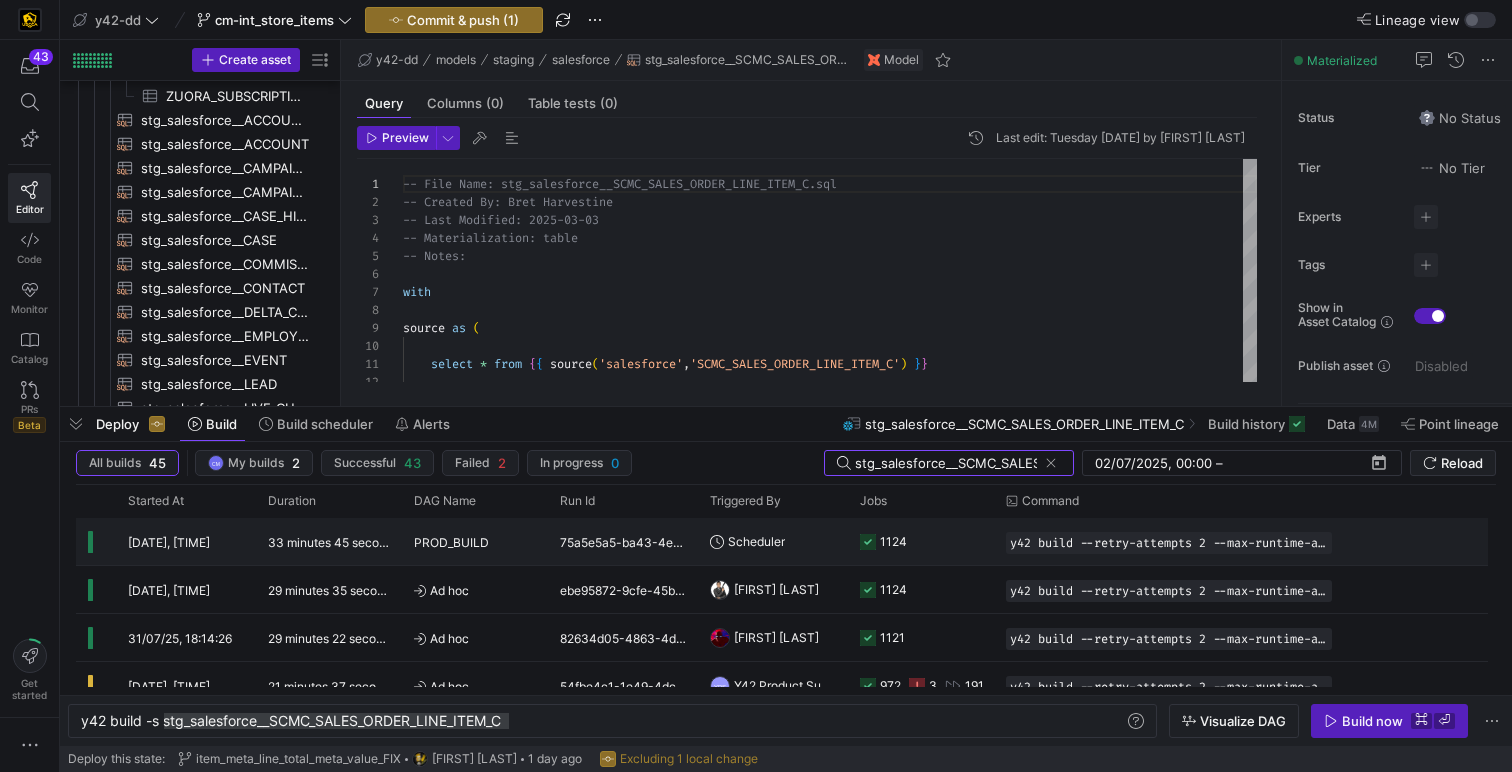click on "1124" 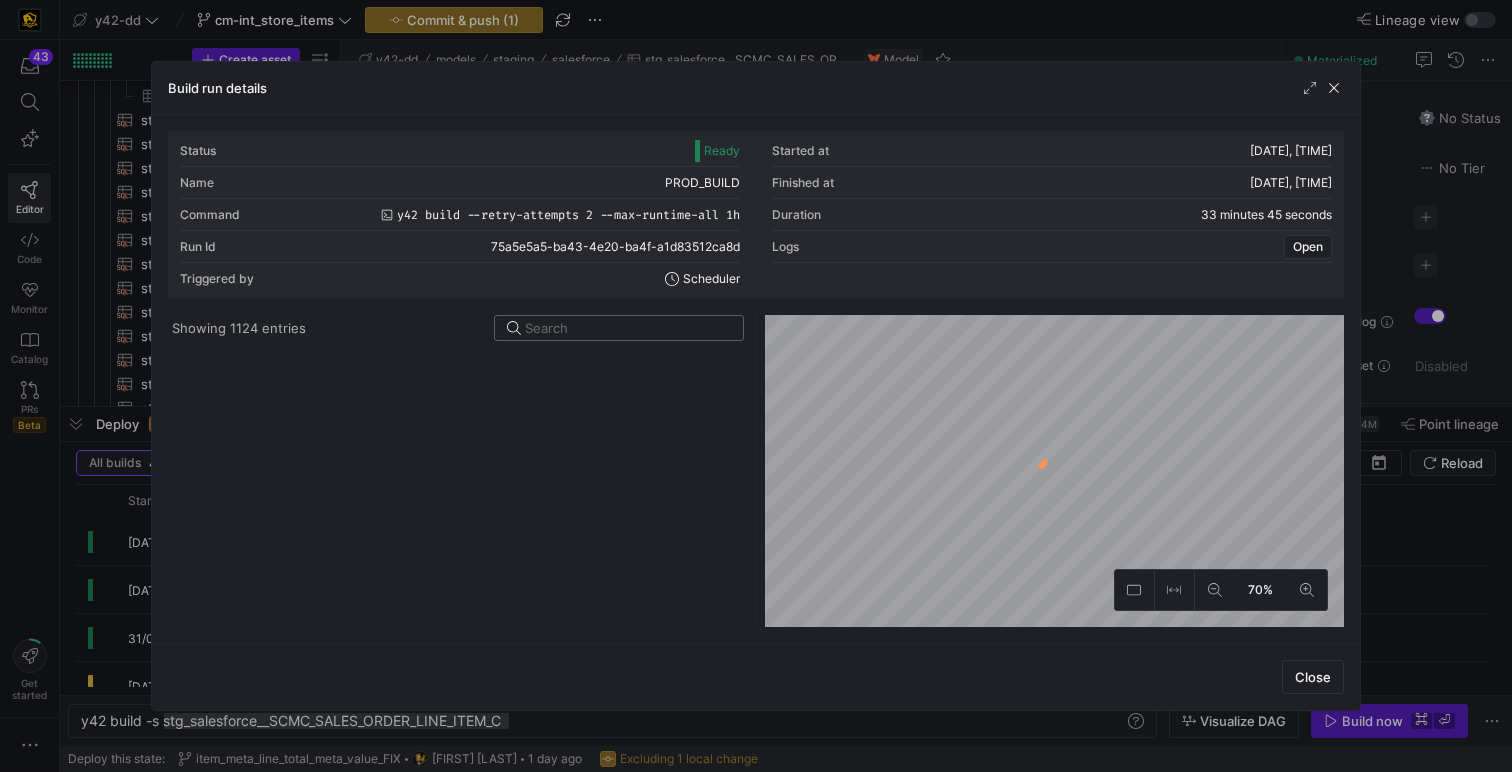 click at bounding box center (628, 328) 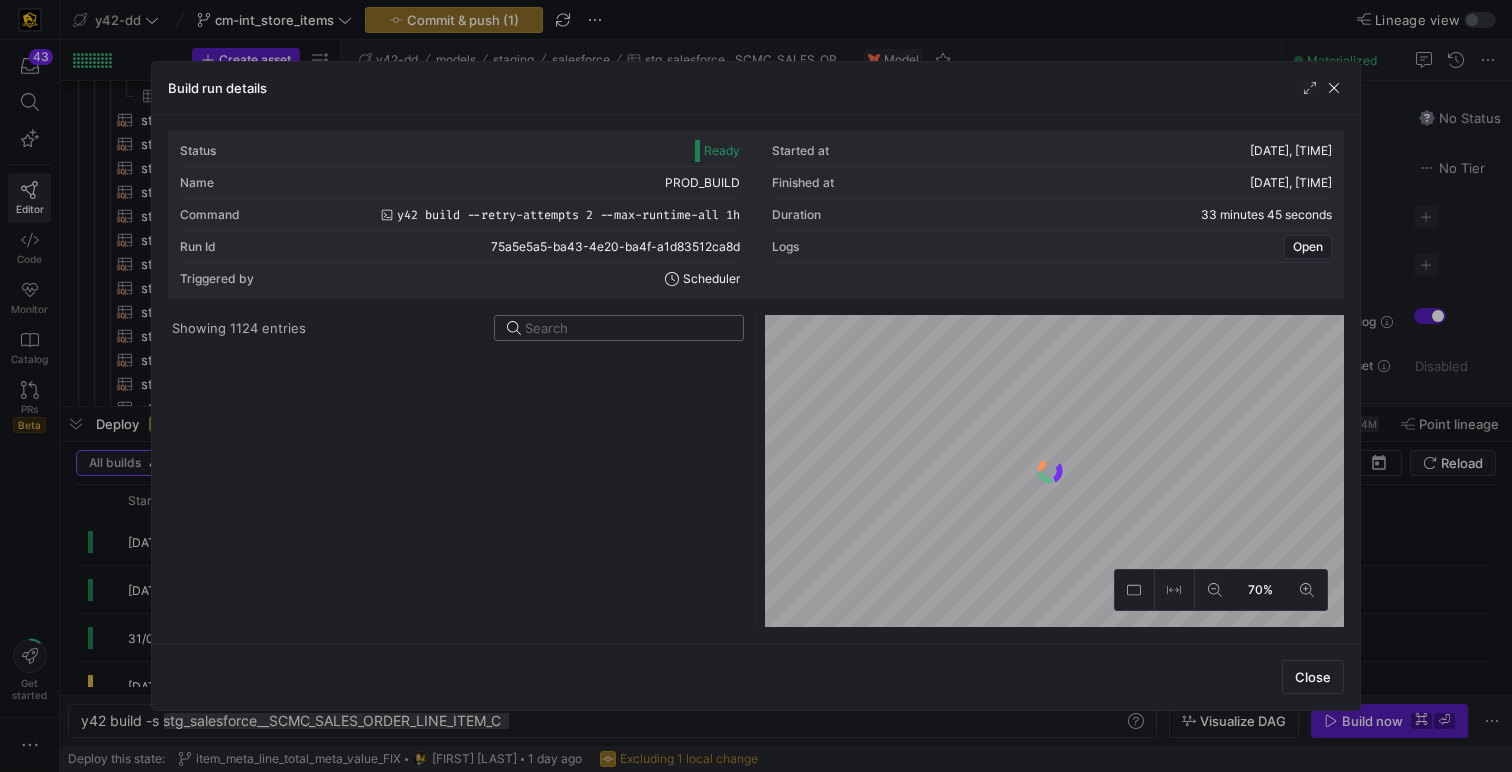 click at bounding box center (628, 328) 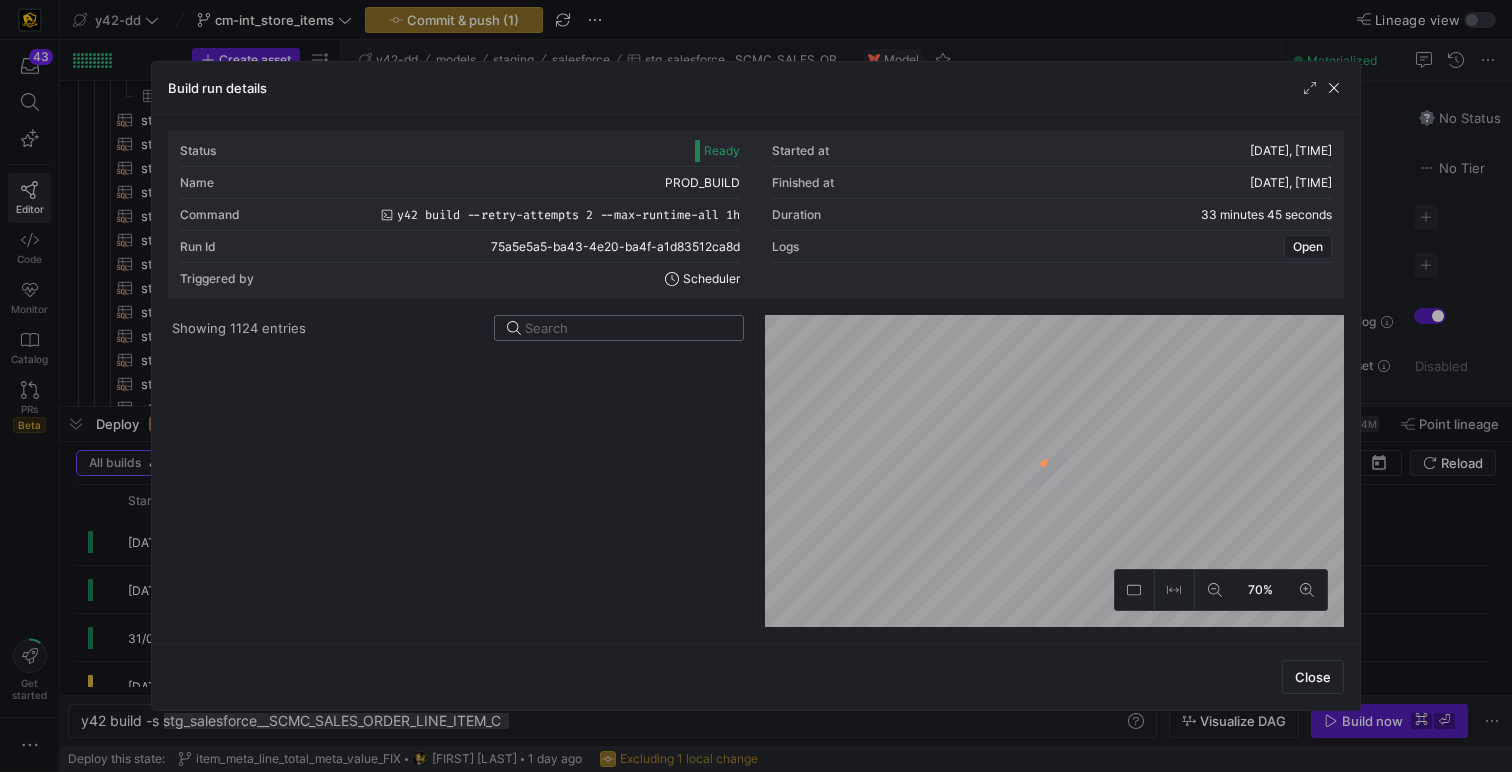 click at bounding box center (628, 328) 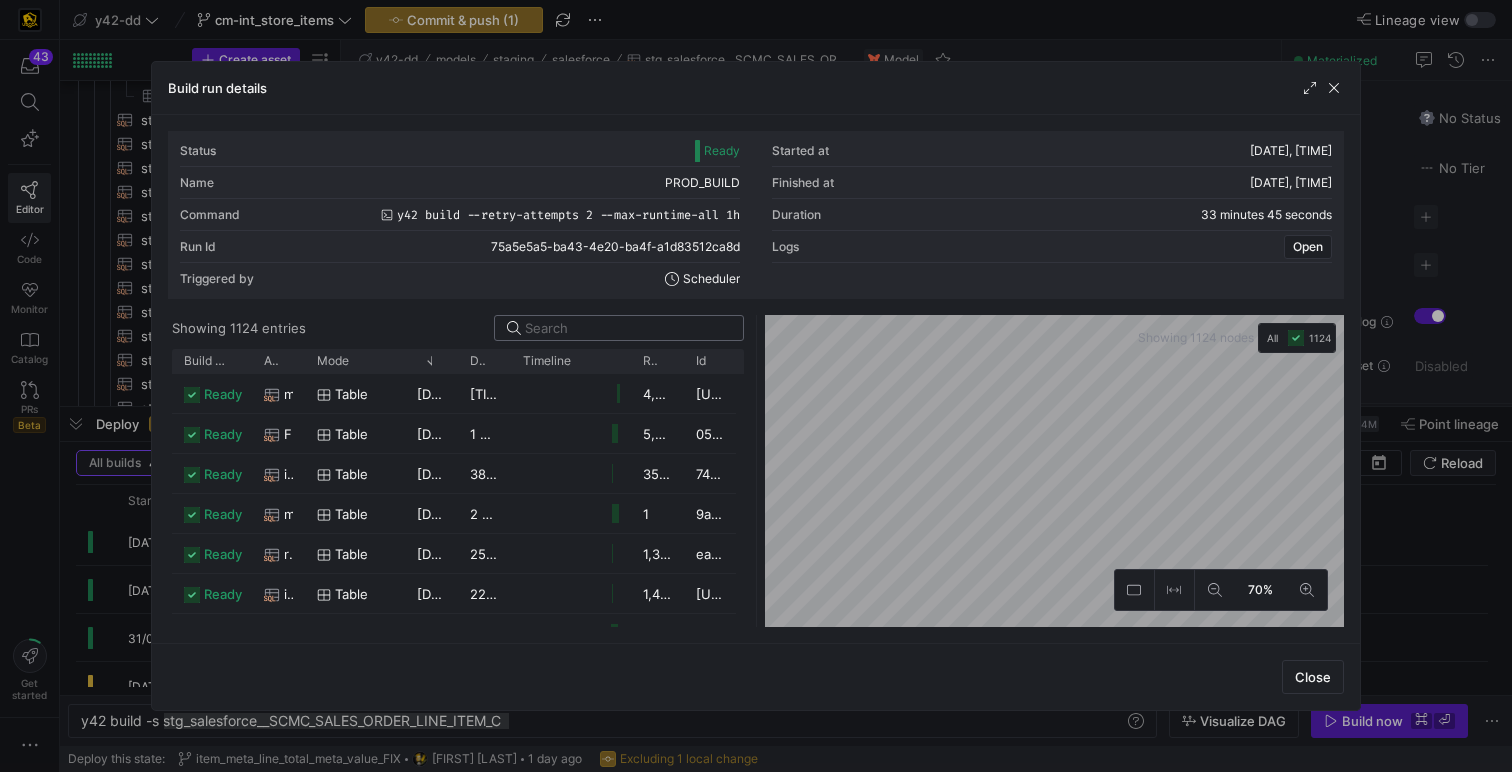 click at bounding box center (628, 328) 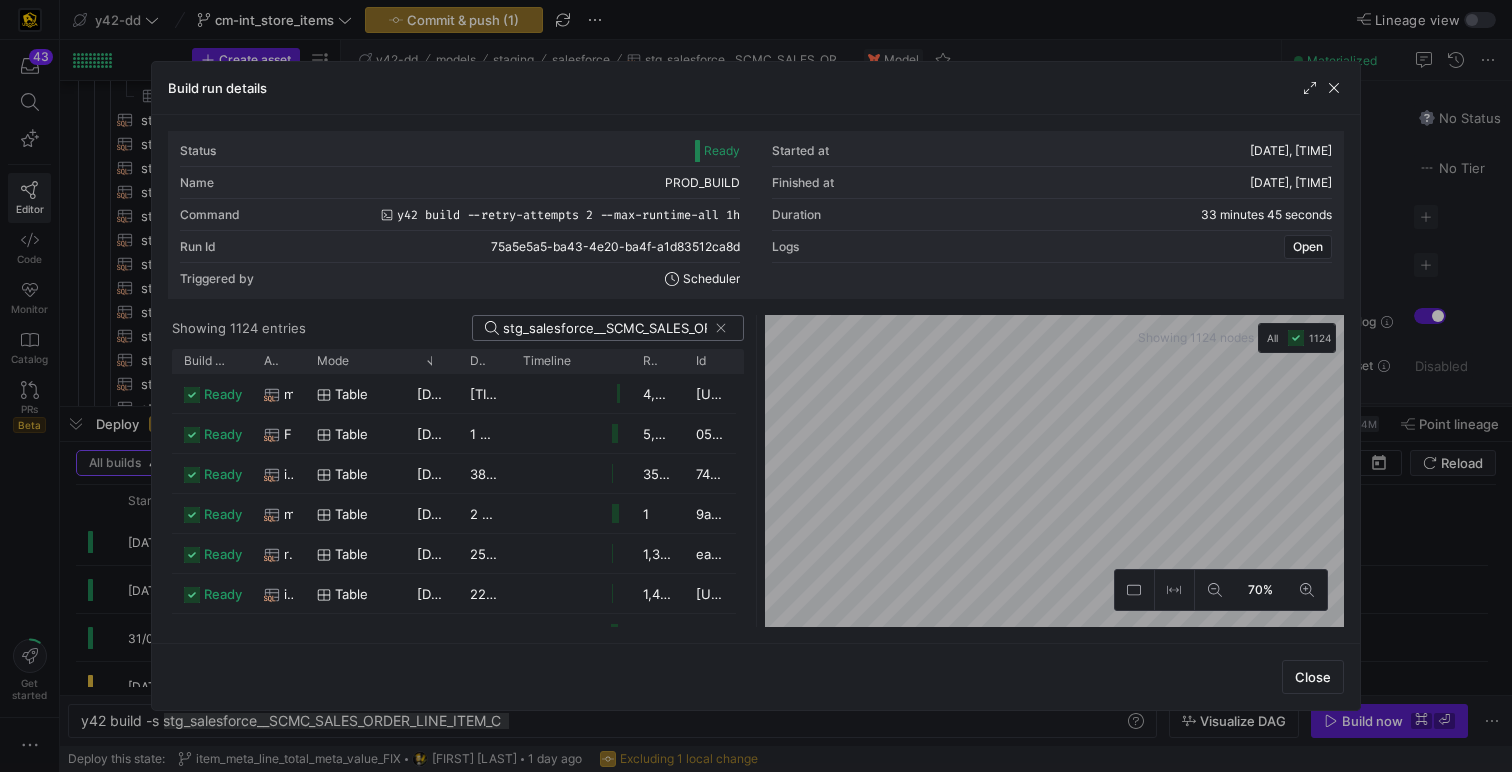 scroll, scrollTop: 0, scrollLeft: 138, axis: horizontal 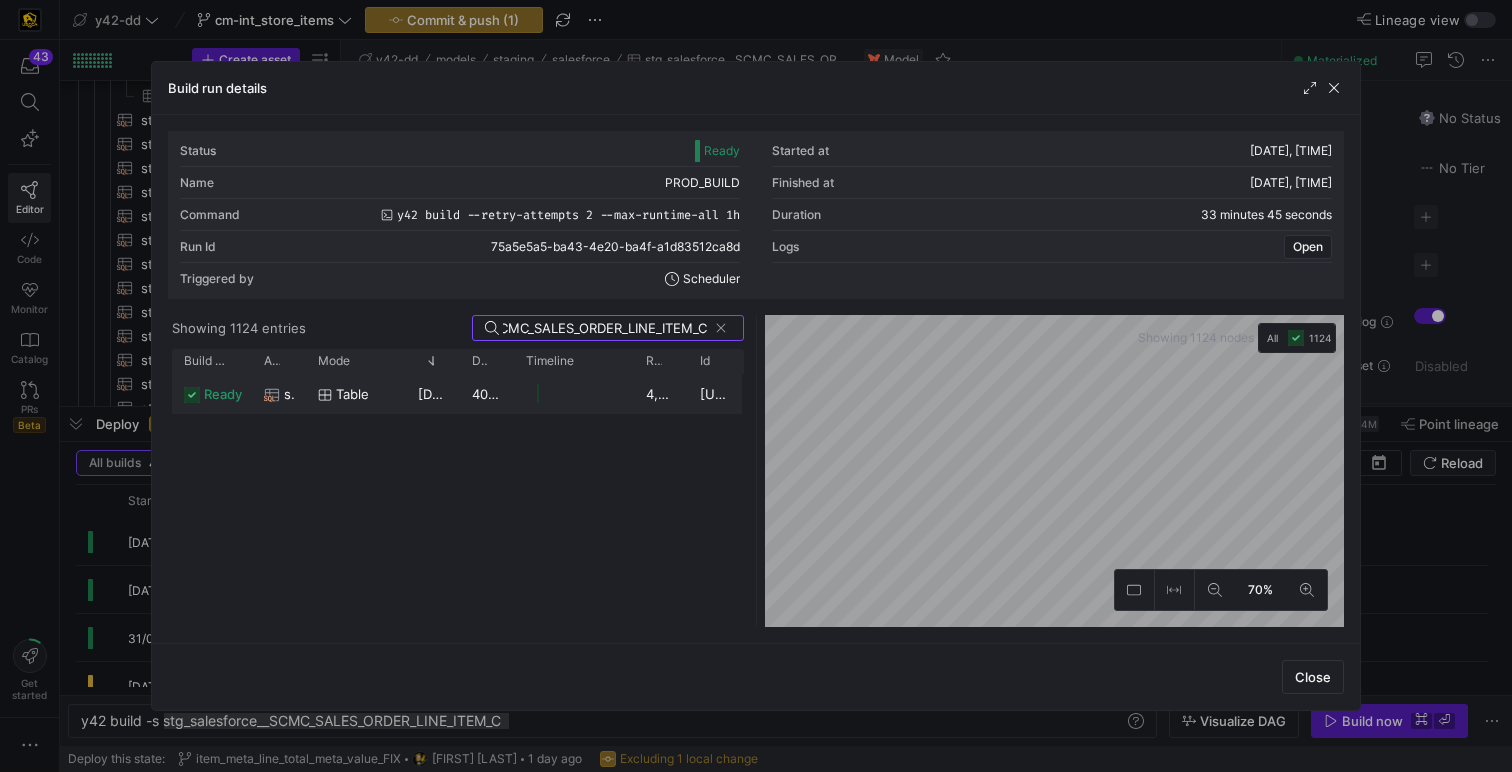 type on "stg_salesforce__SCMC_SALES_ORDER_LINE_ITEM_C" 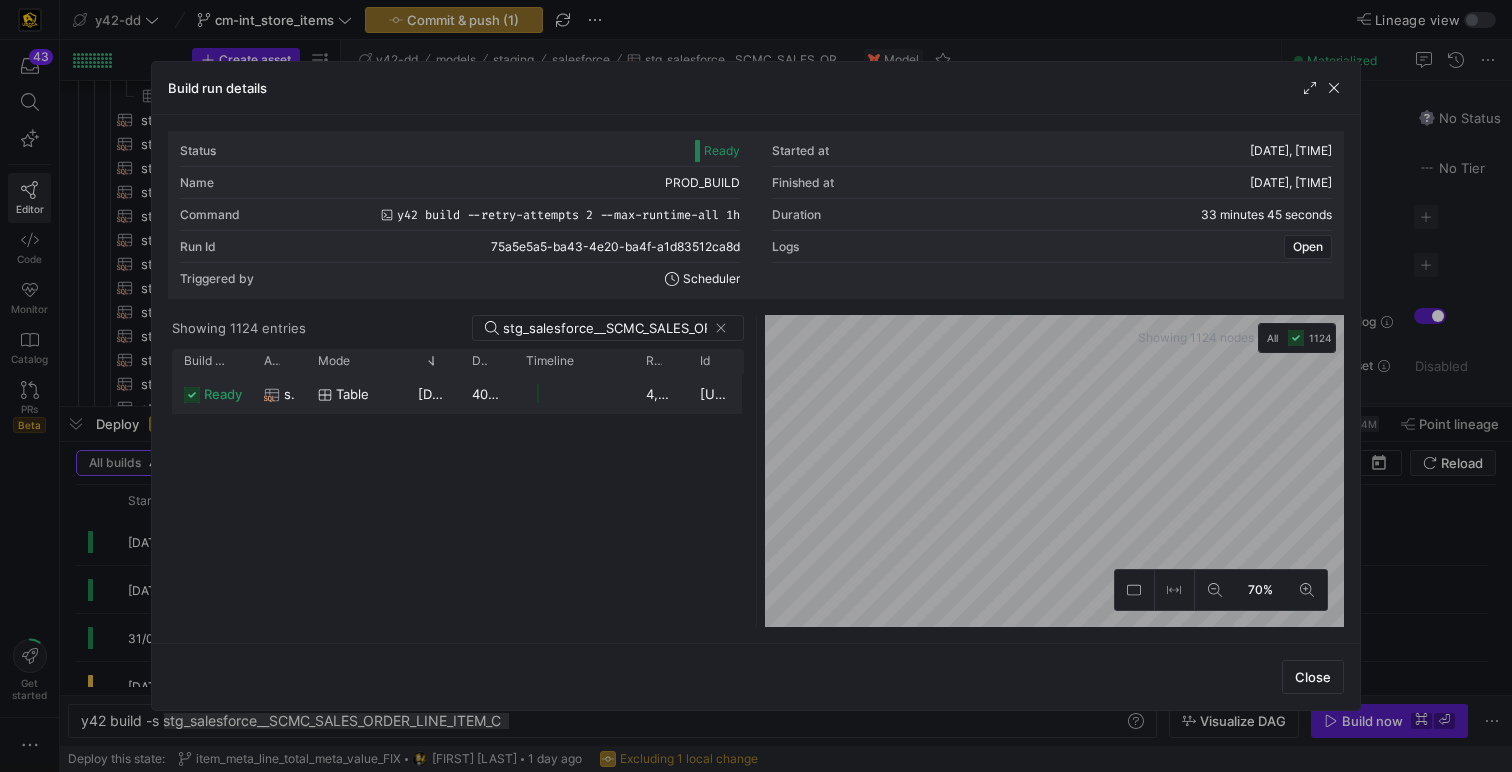 click on "[DATE], [TIME]" 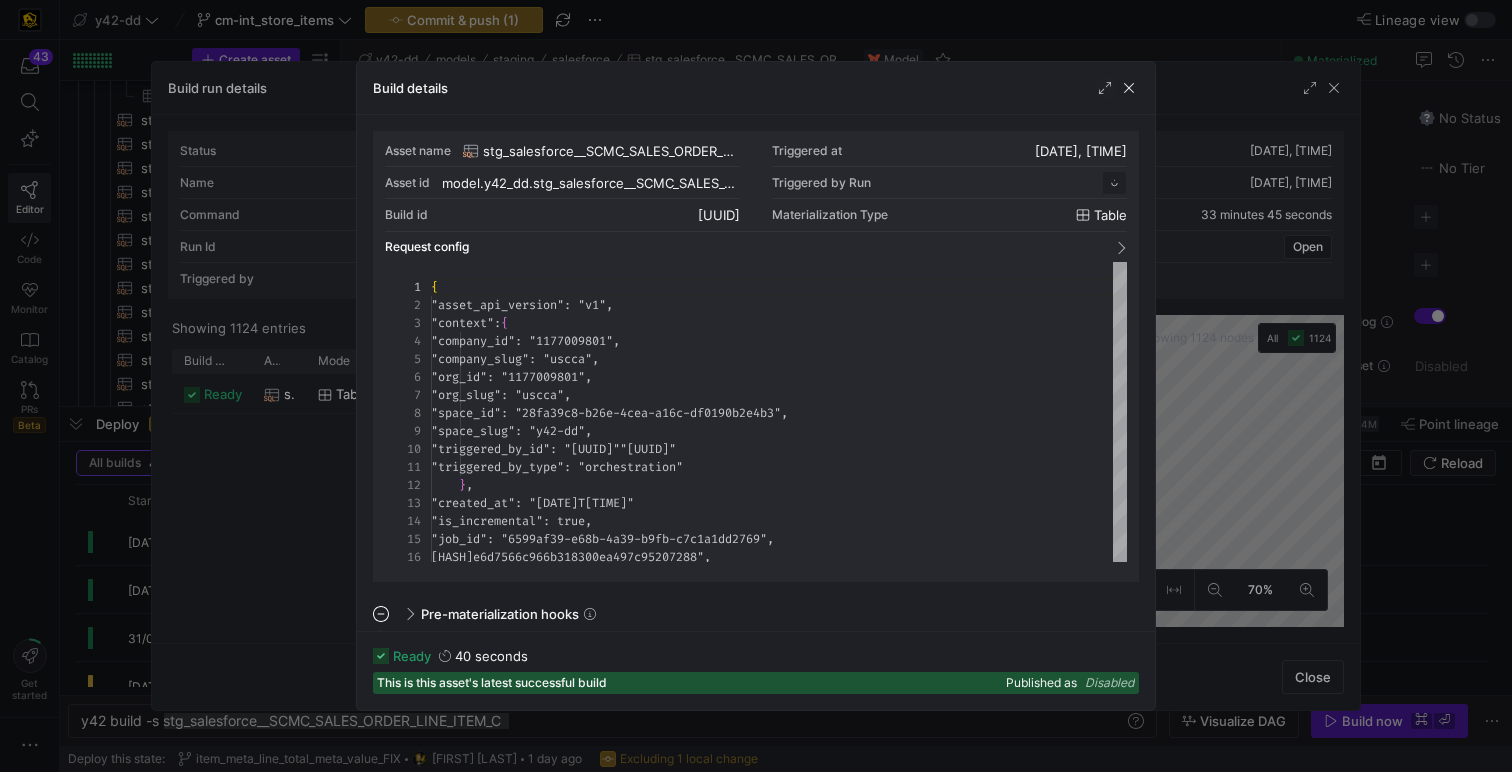 scroll, scrollTop: 180, scrollLeft: 0, axis: vertical 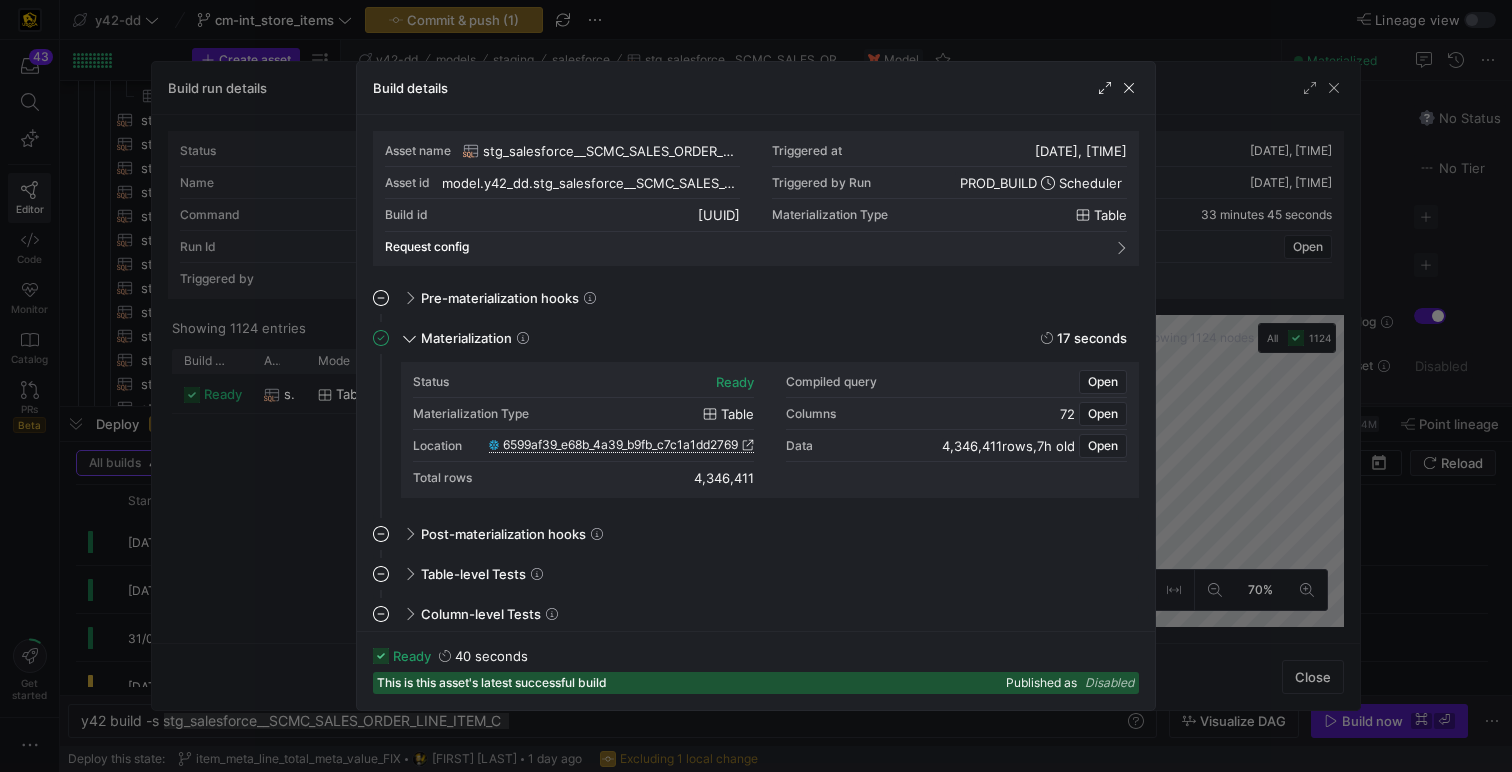 click on "6599af39_e68b_4a39_b9fb_c7c1a1dd2769" at bounding box center [620, 445] 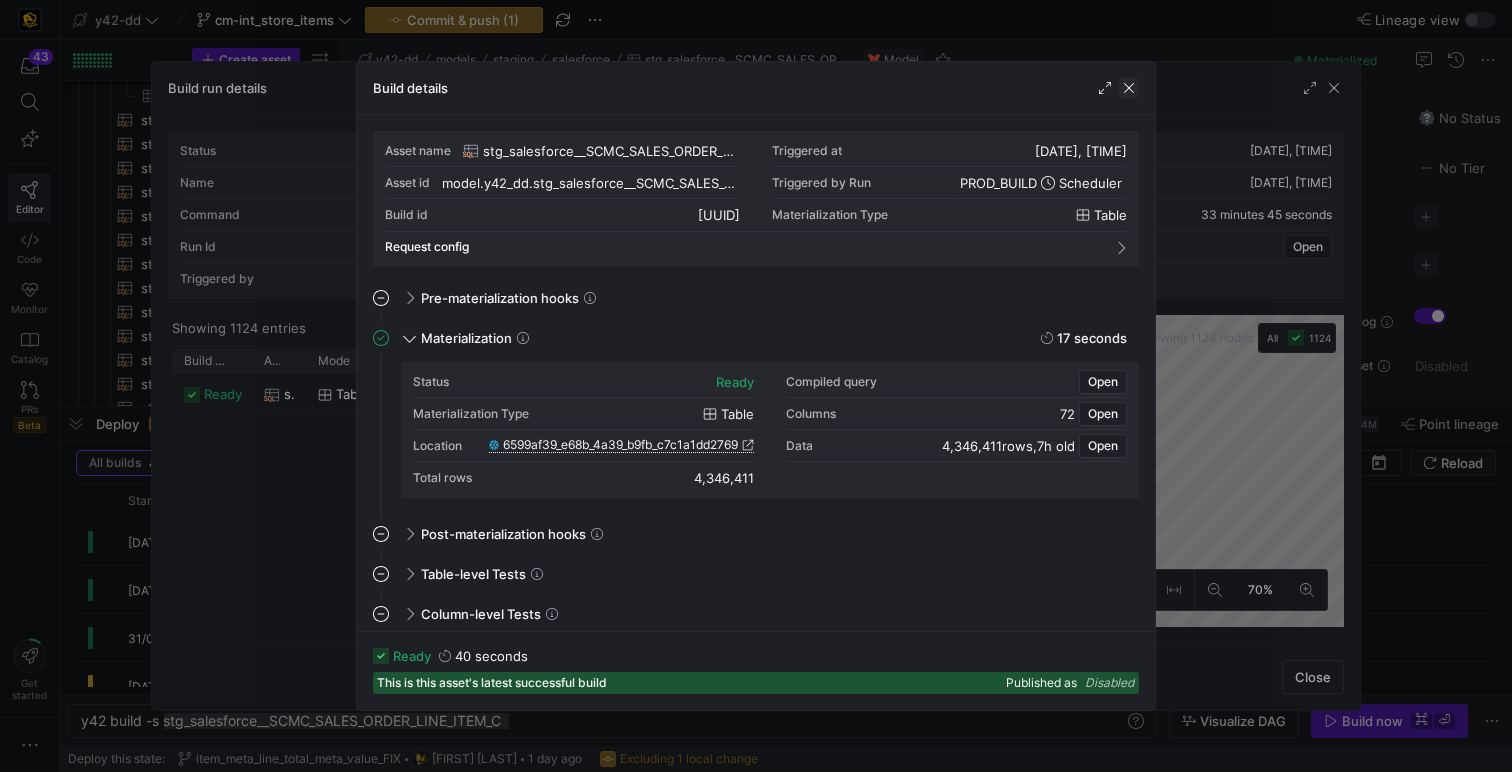 click 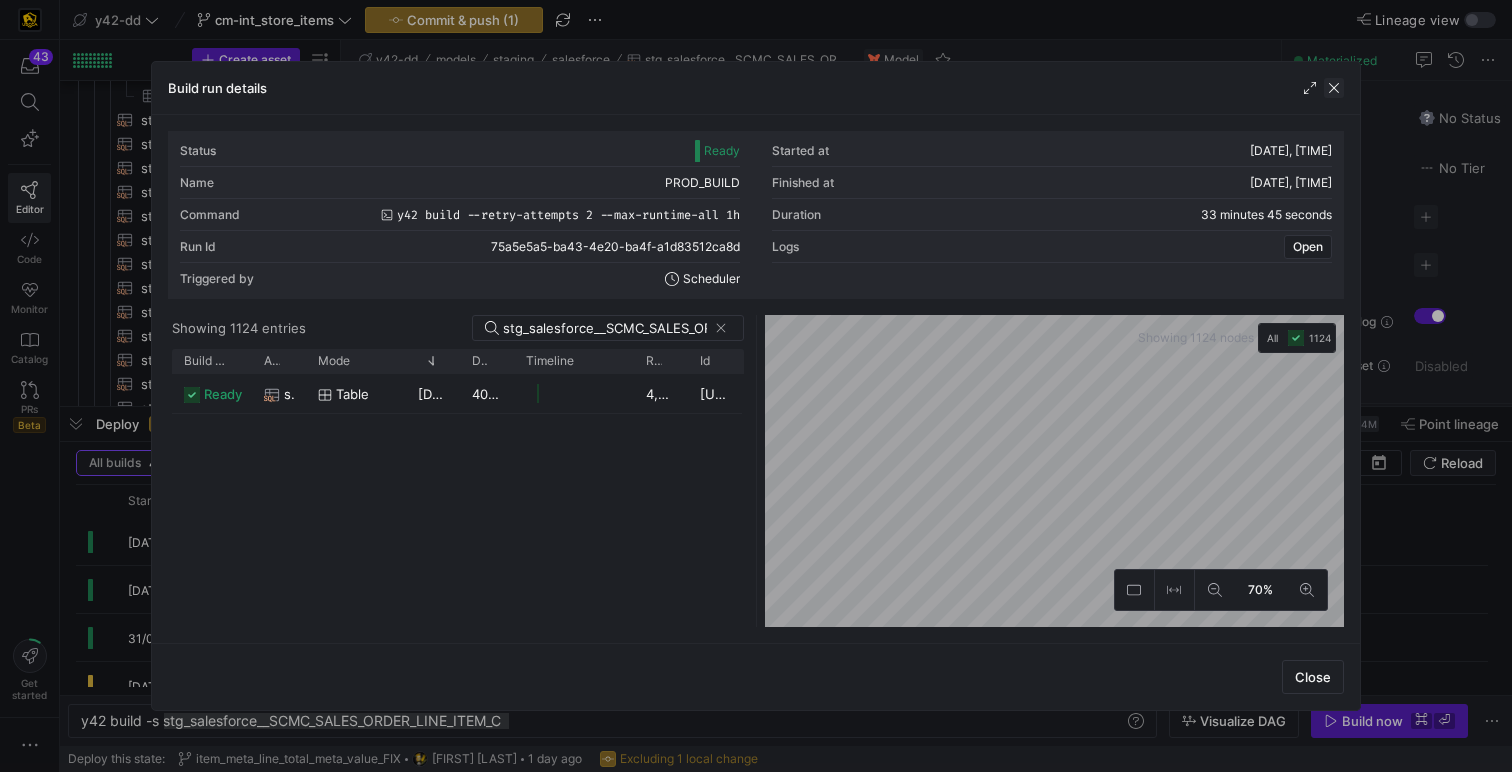 click 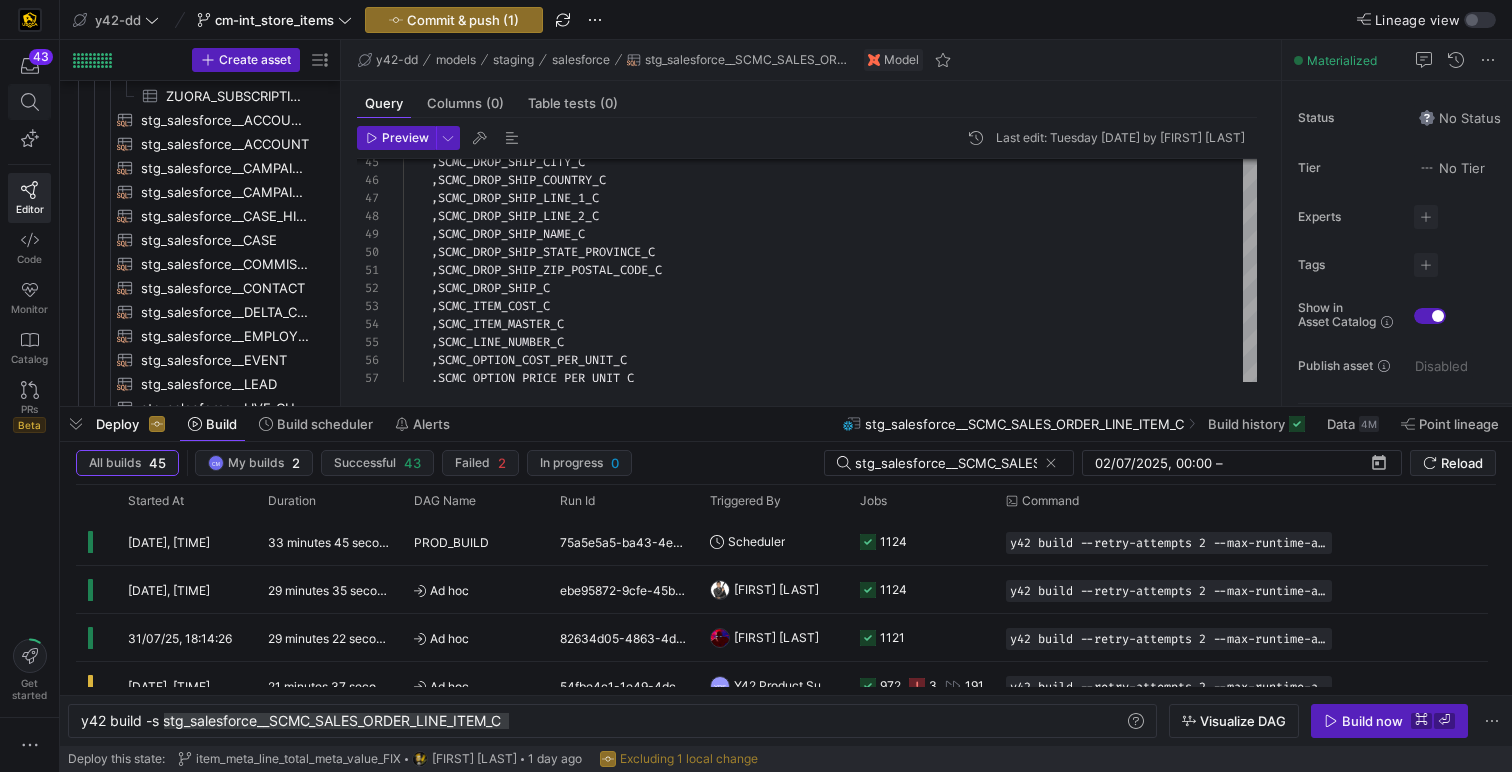 click 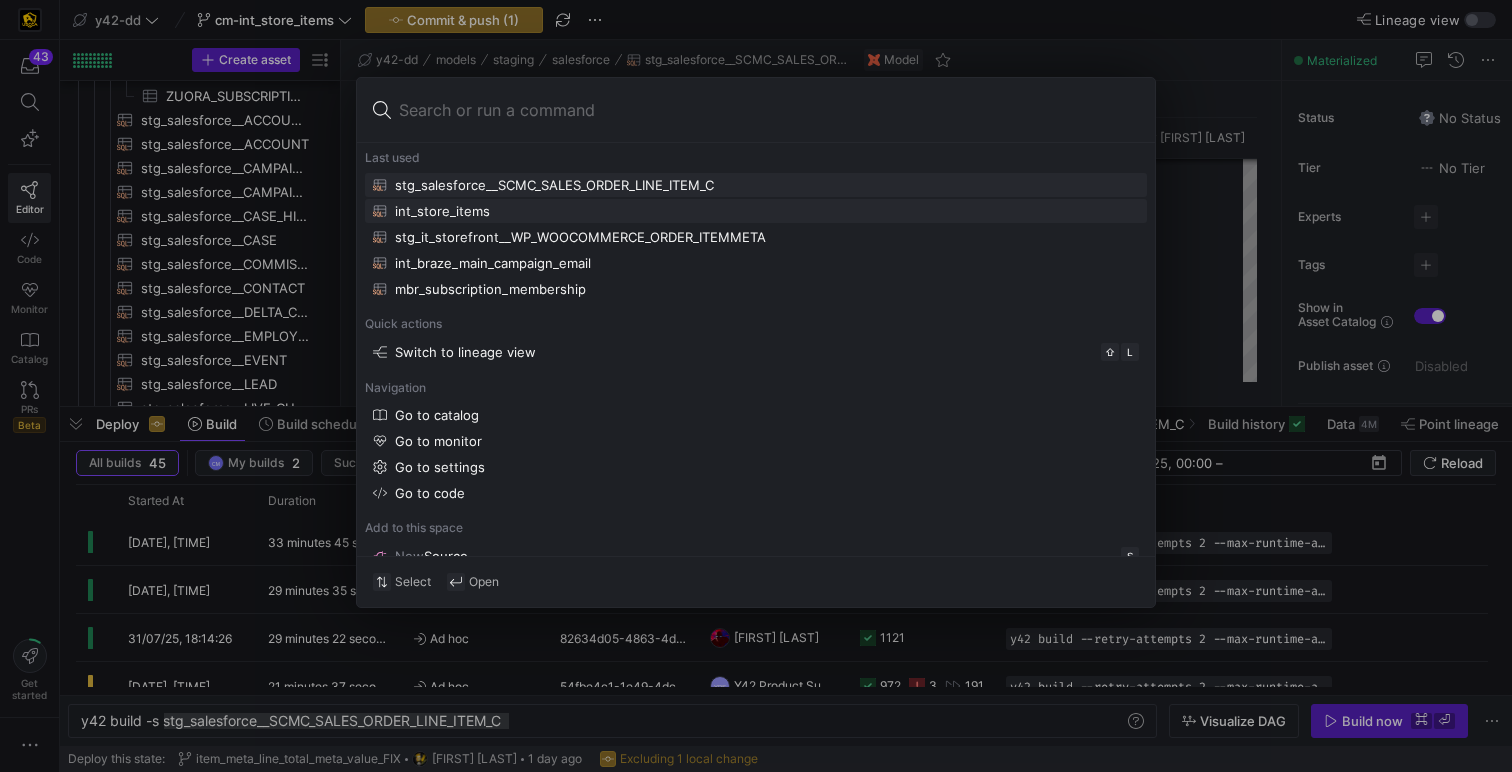 click on "int_store_items" at bounding box center [756, 211] 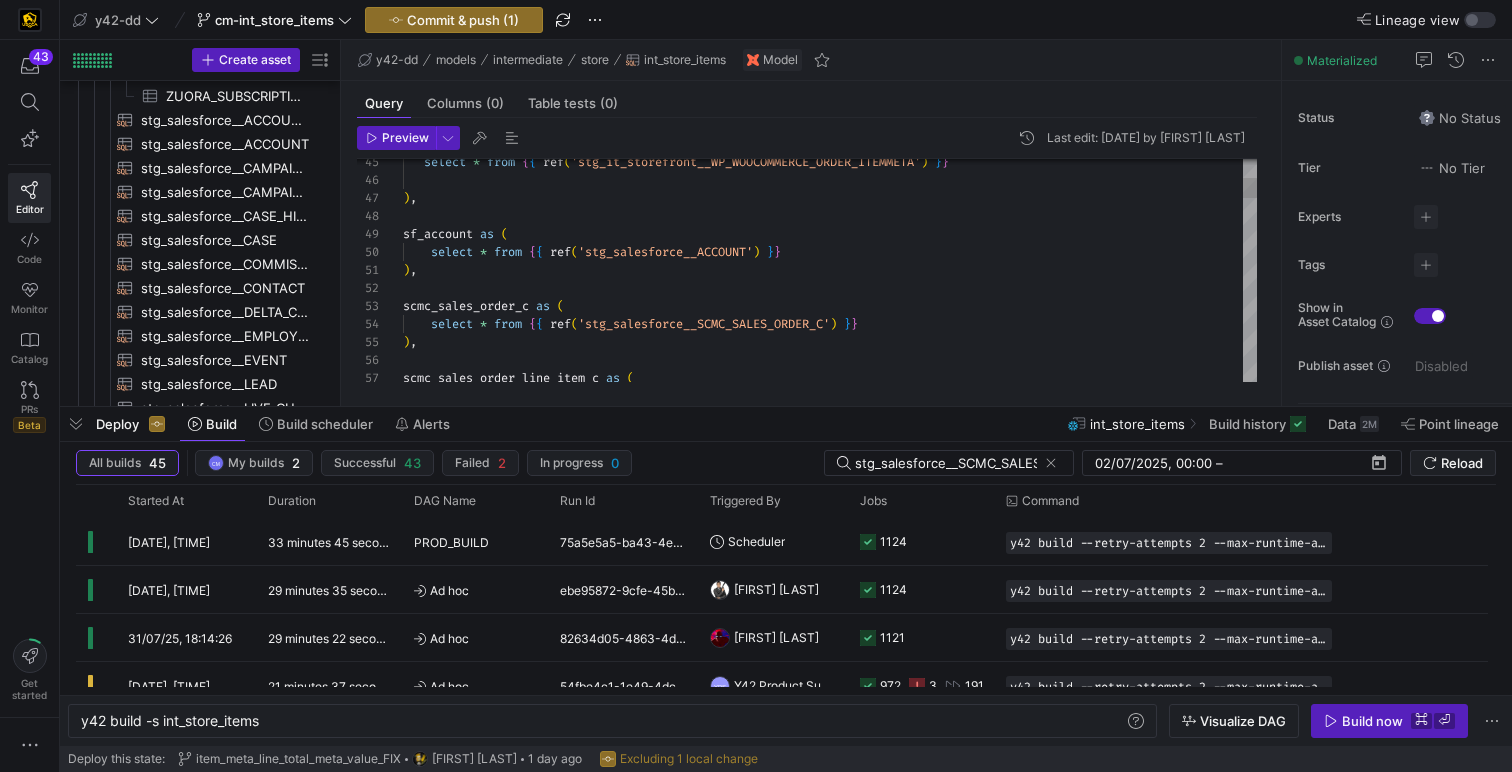 scroll, scrollTop: 0, scrollLeft: 0, axis: both 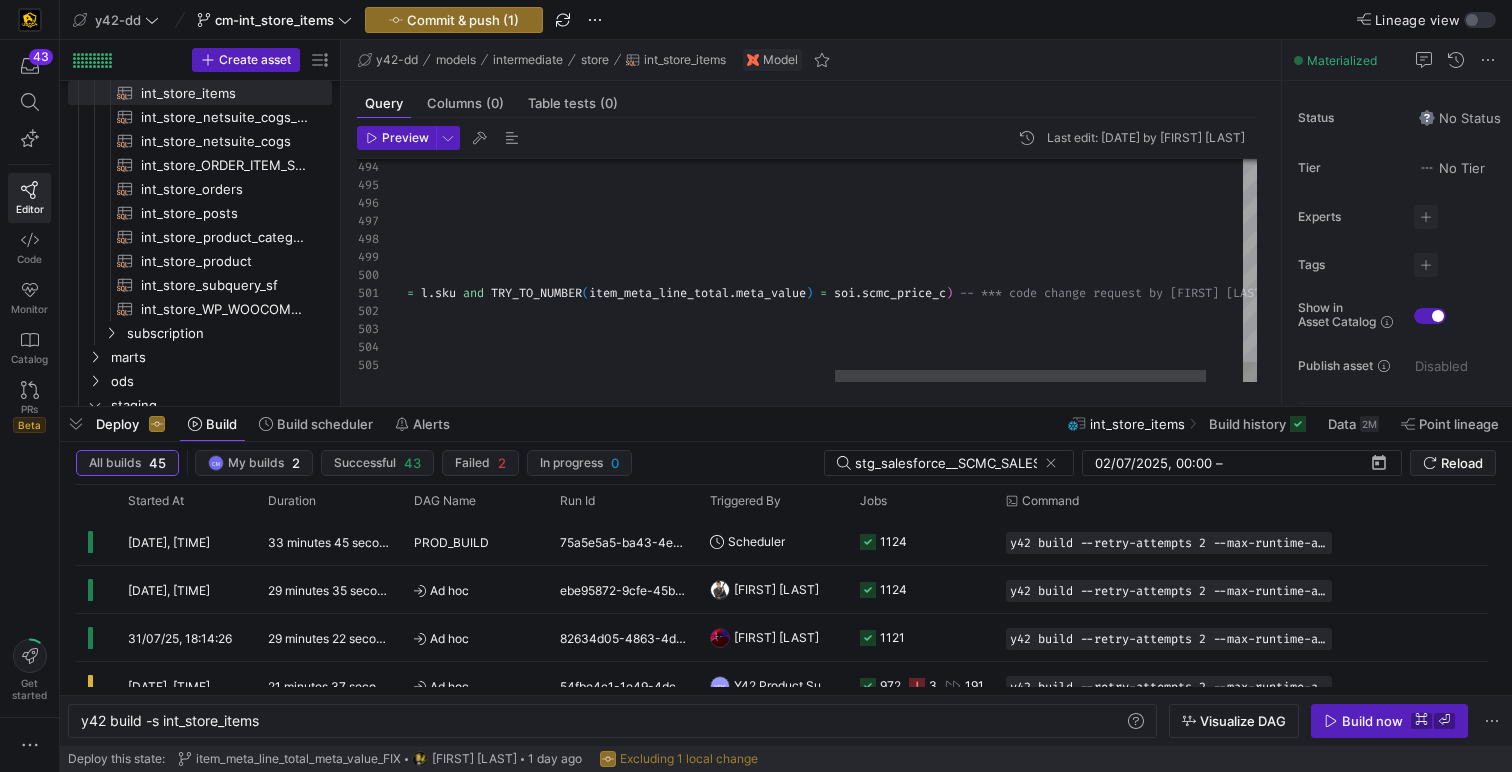 type on "left join scmc_sales_order_line_item_c soi on (nvl(ssoc.id, ssoc2.id) = soi.scmc_sales_order_c and soi.is_deleted = 'false' and soi.sku_scm_c = l.sku and TRY_TO_NUMBER(item_meta_line_total.meta_value) = soi.scmc_price_c)
left join ut on (soi.id = ut.scmc_sales_order_line_item_c)
left join x on x.id = wp.id
)" 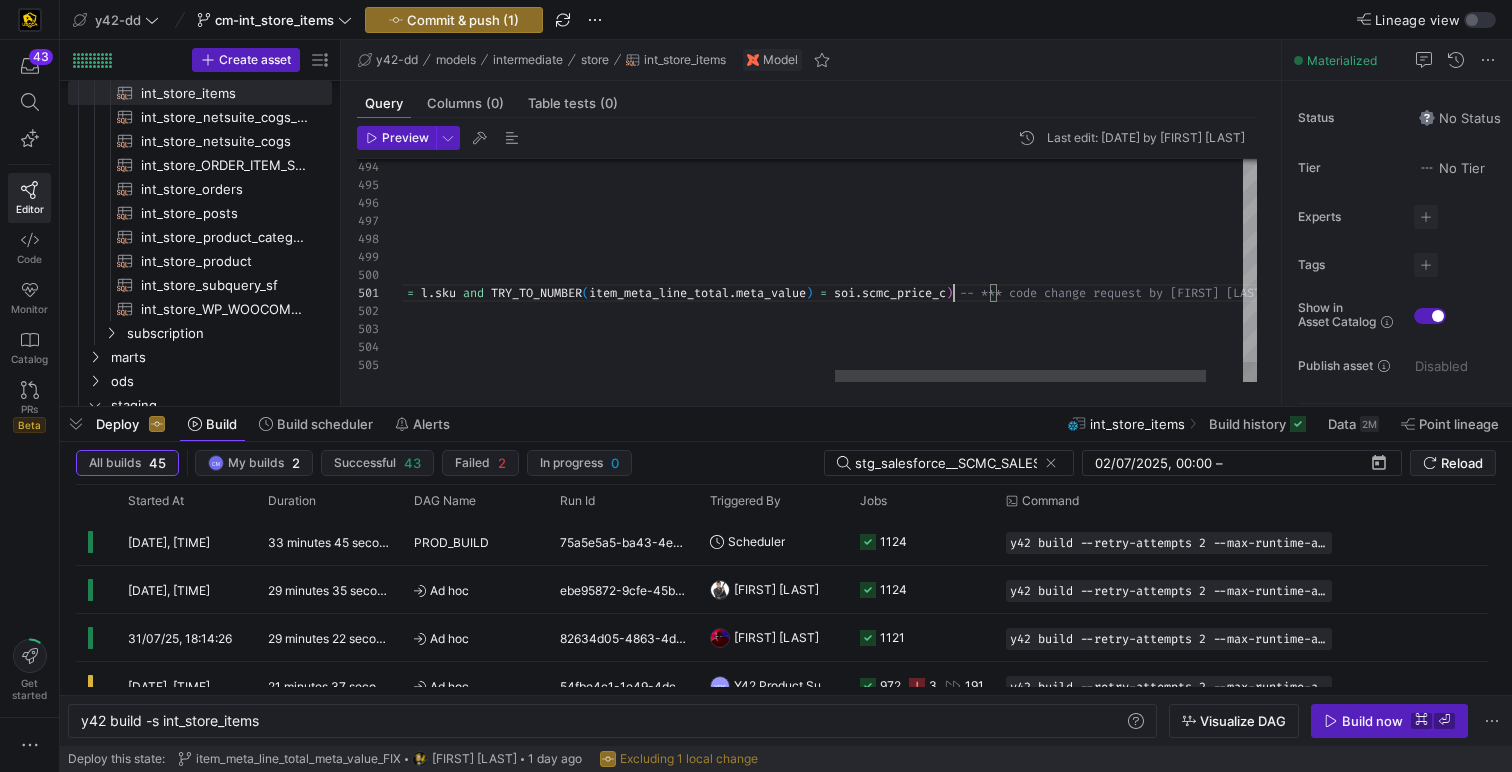 scroll, scrollTop: 0, scrollLeft: 1577, axis: horizontal 